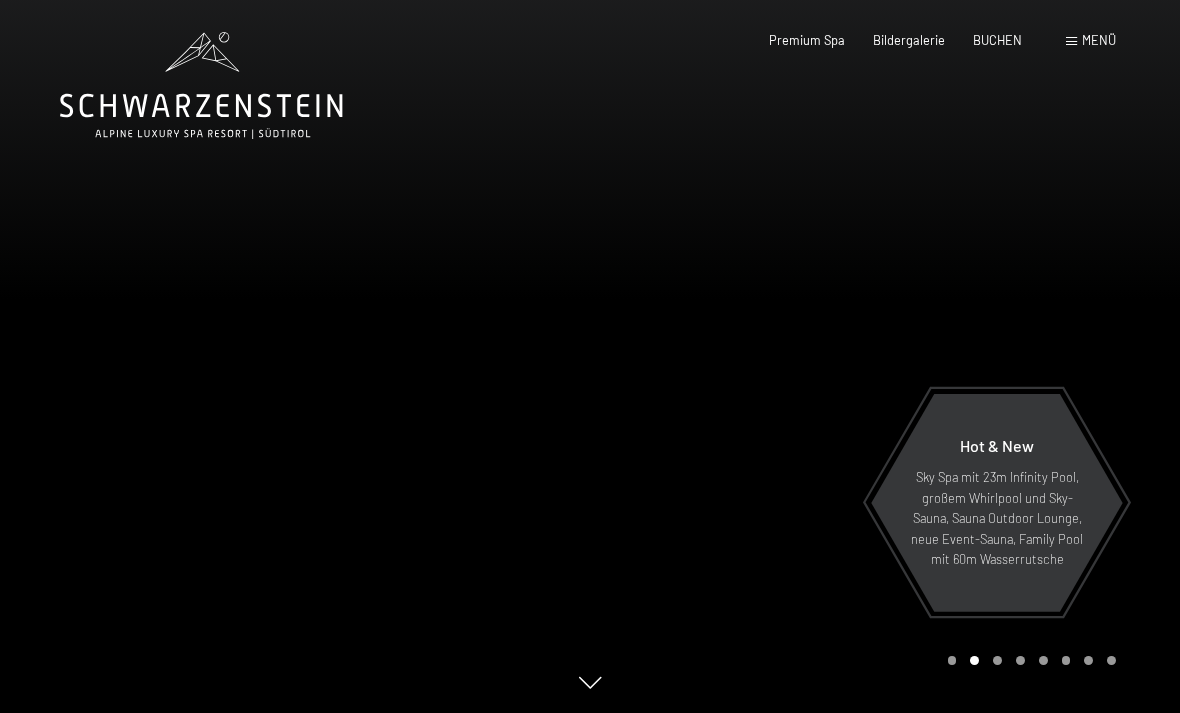scroll, scrollTop: 0, scrollLeft: 0, axis: both 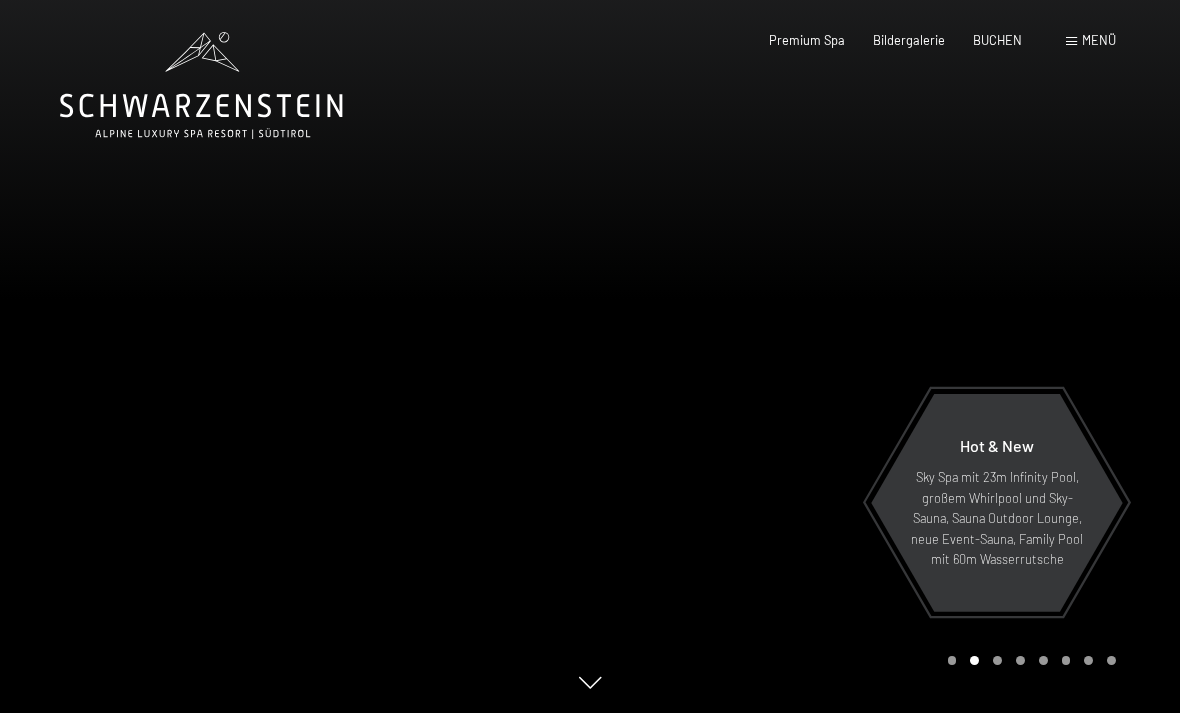 click on "BUCHEN" at bounding box center (997, 40) 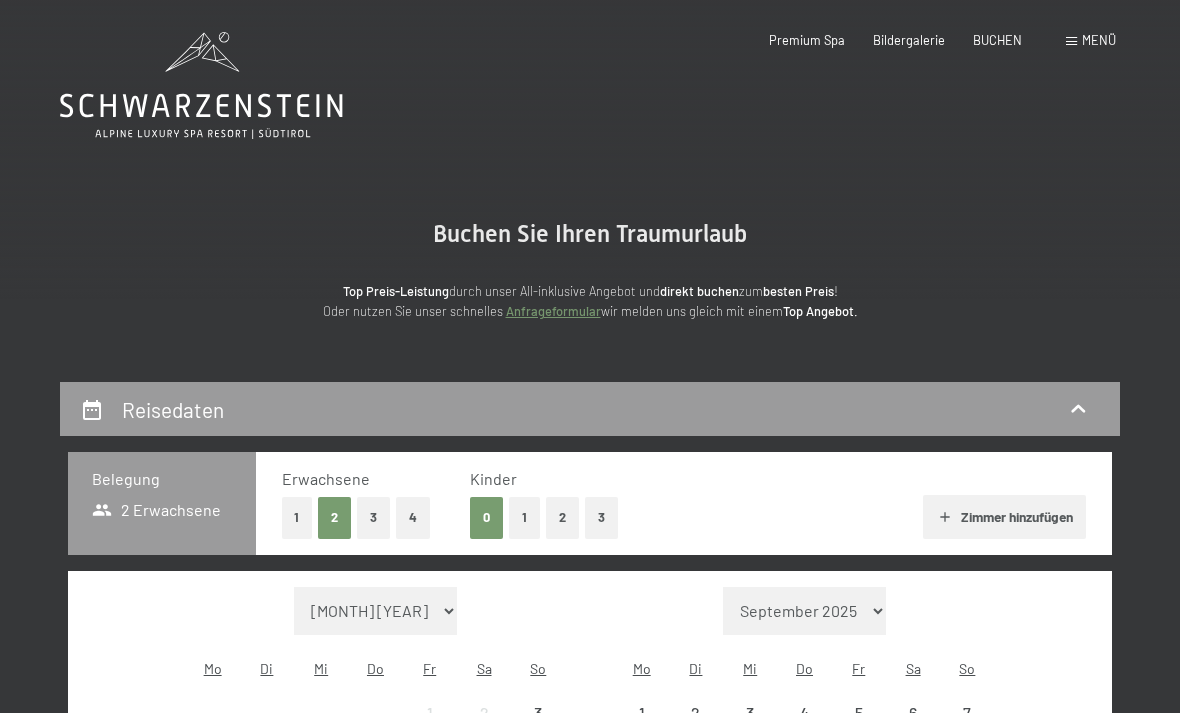 scroll, scrollTop: 0, scrollLeft: 0, axis: both 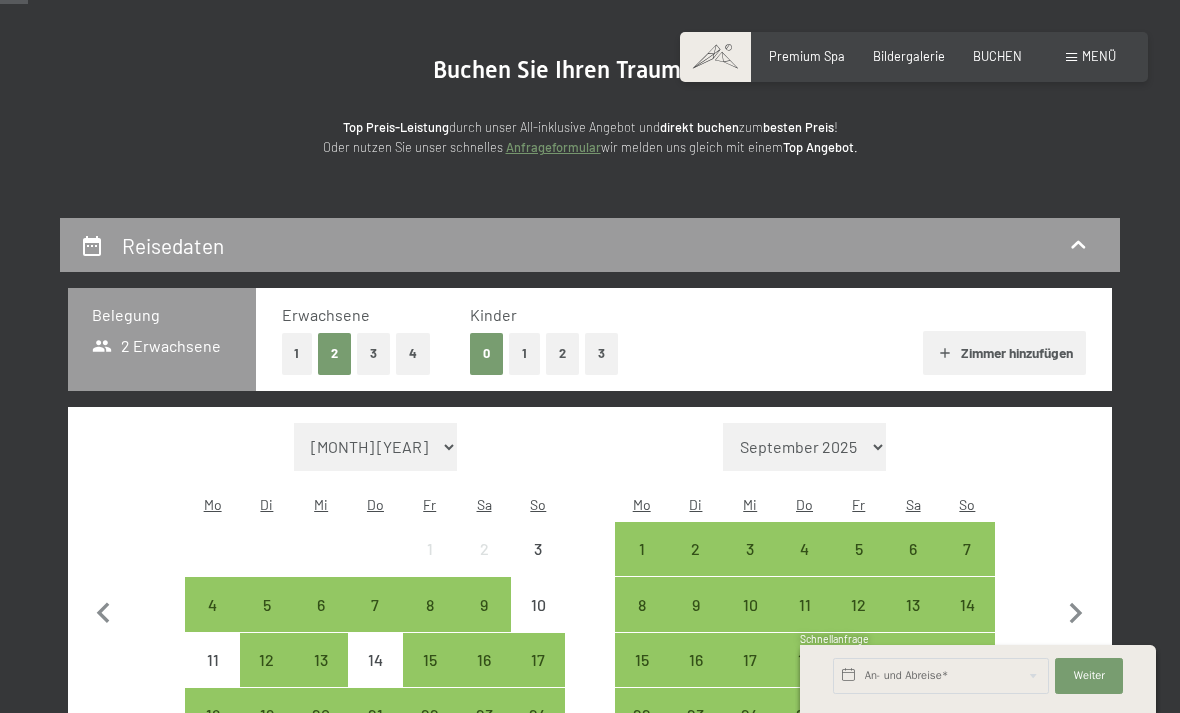 click on "1" at bounding box center (297, 353) 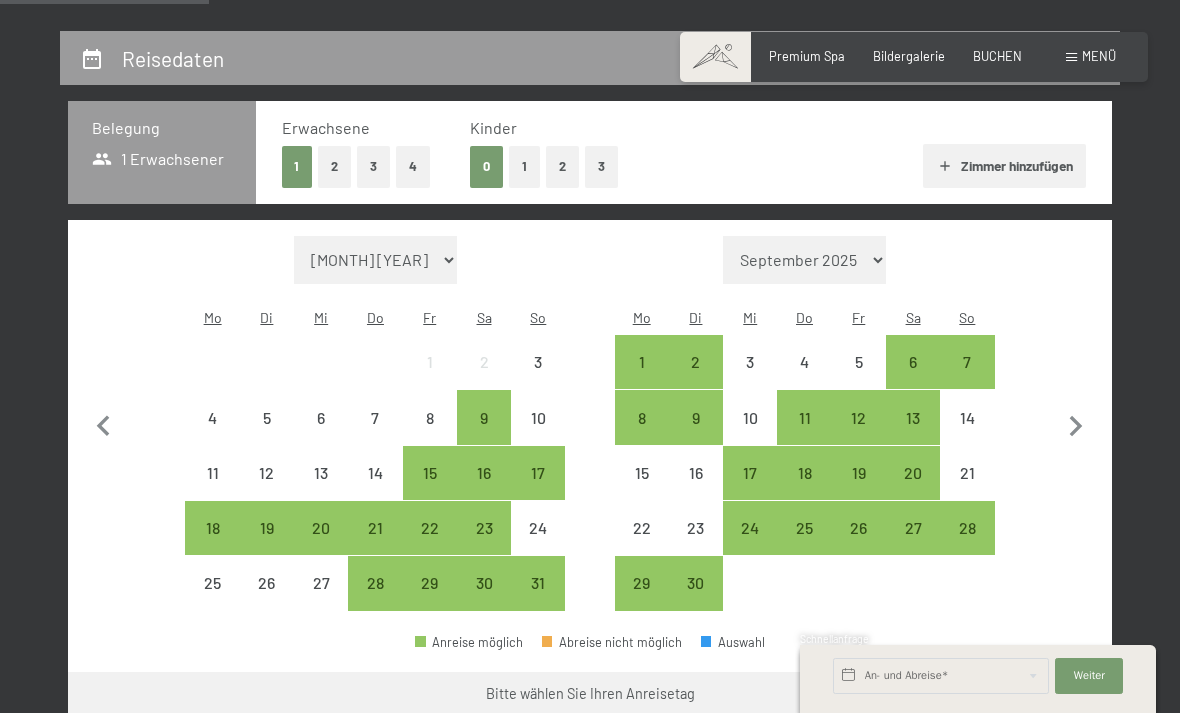 scroll, scrollTop: 352, scrollLeft: 0, axis: vertical 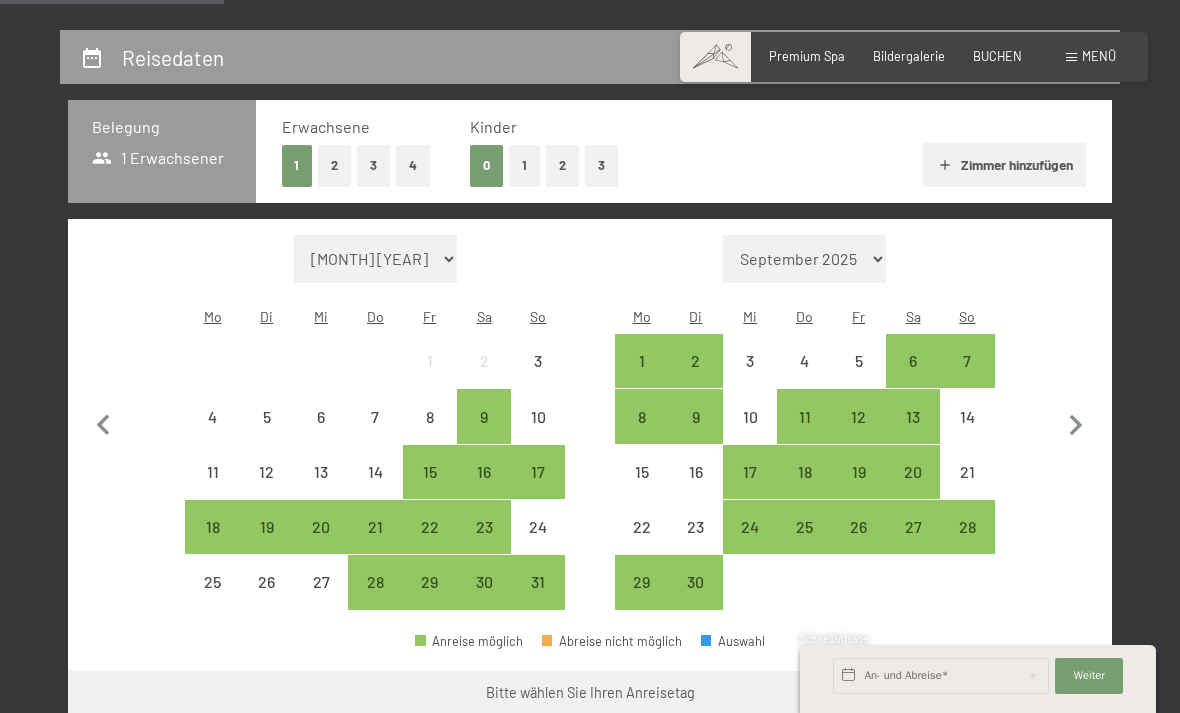 click on "27" at bounding box center (913, 544) 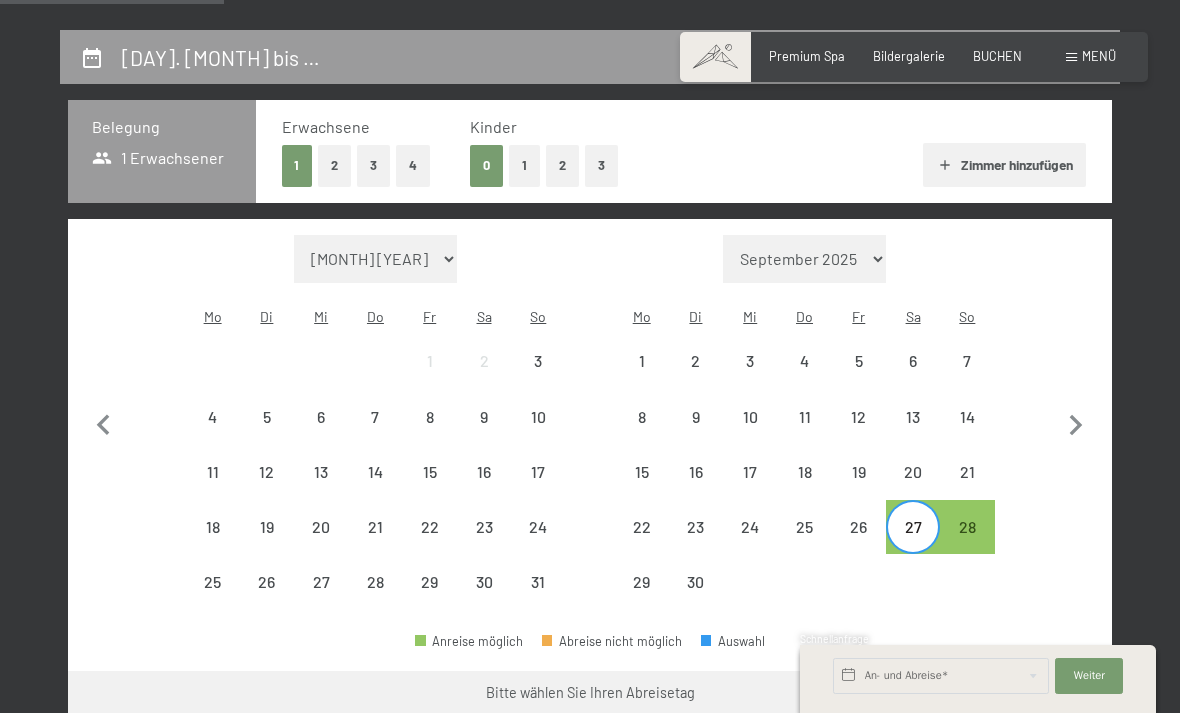 click 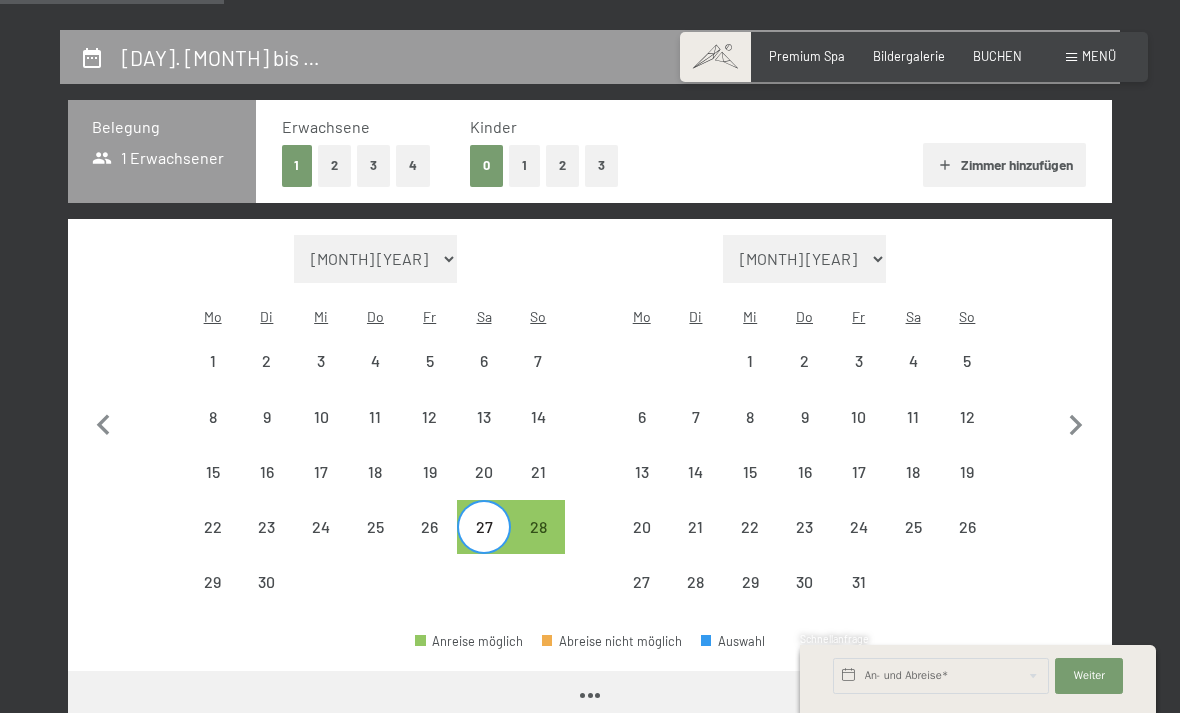 select on "2025-09-01" 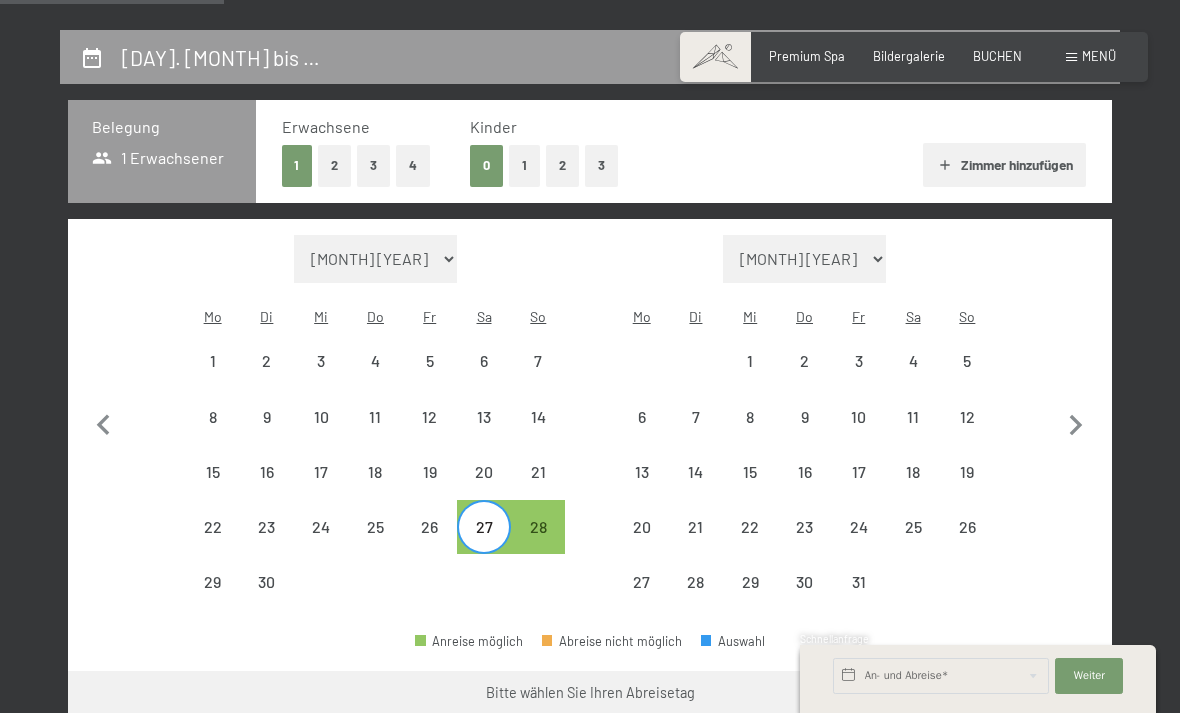 click on "3" at bounding box center [859, 378] 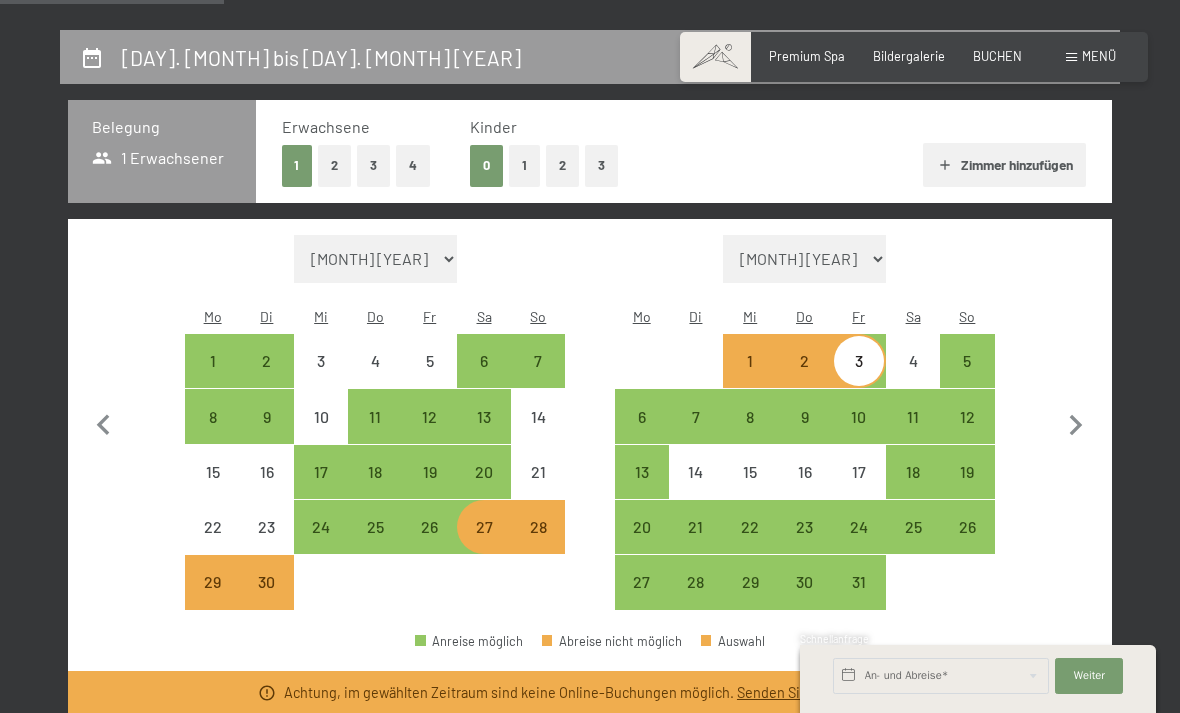 click on "4" at bounding box center [913, 378] 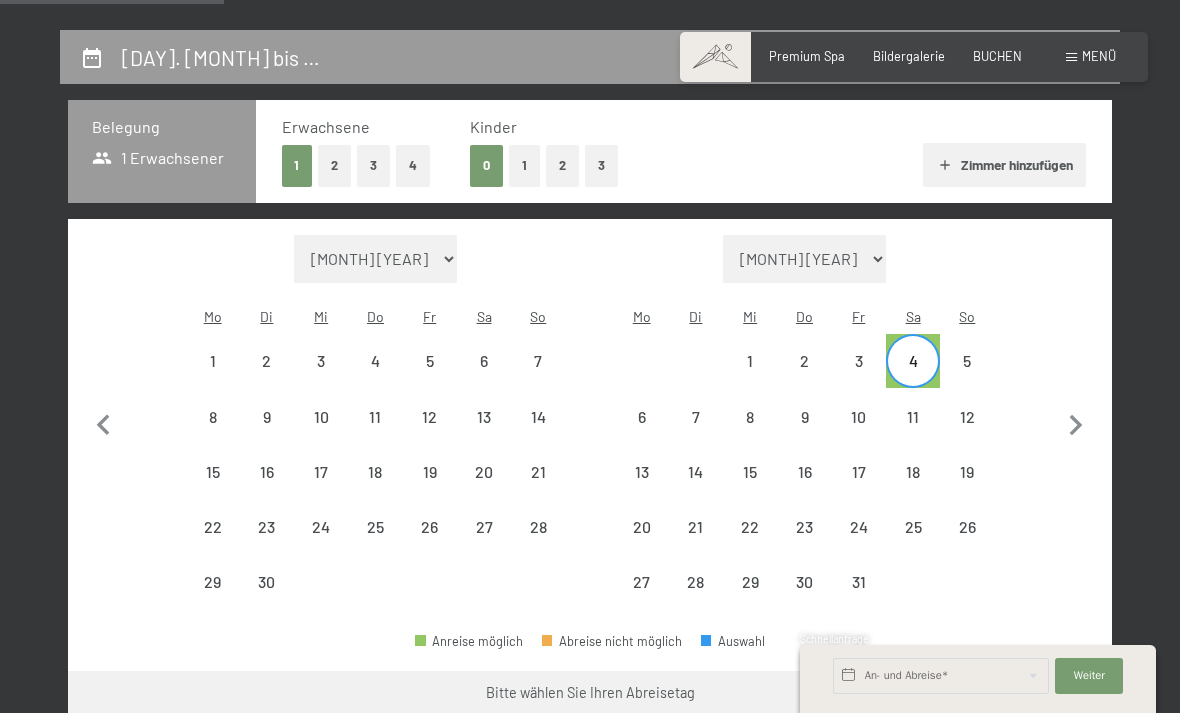 click on "5" at bounding box center (967, 378) 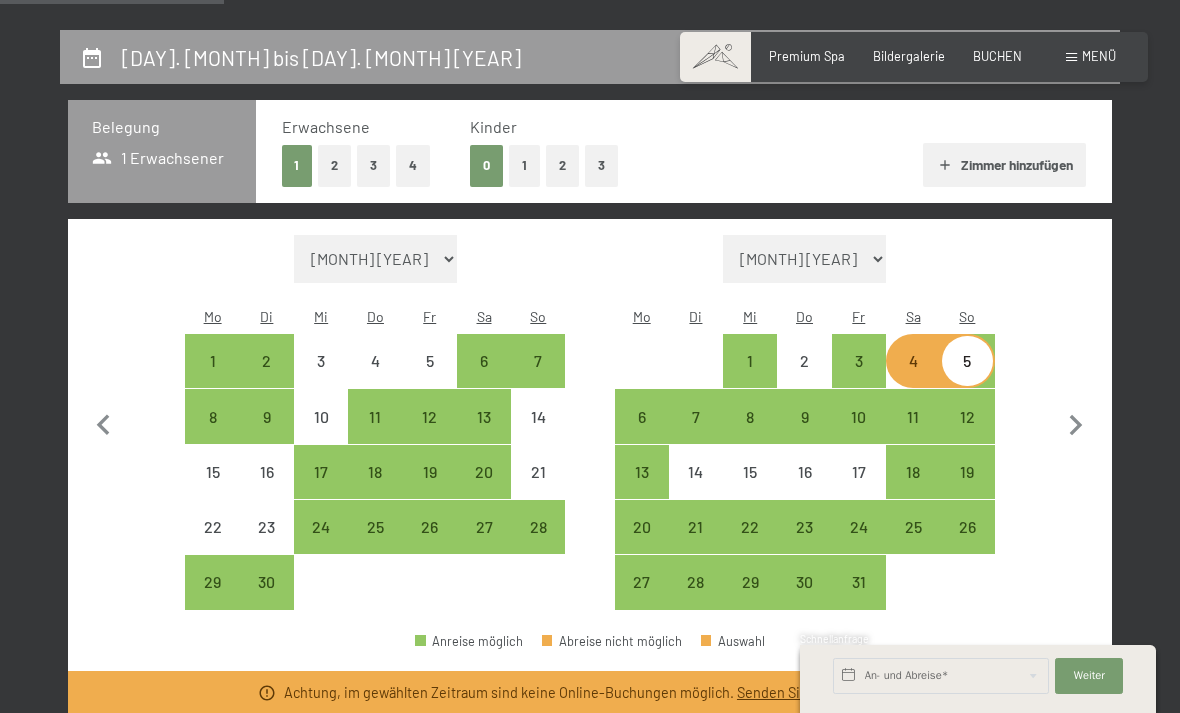 click on "4" at bounding box center (913, 378) 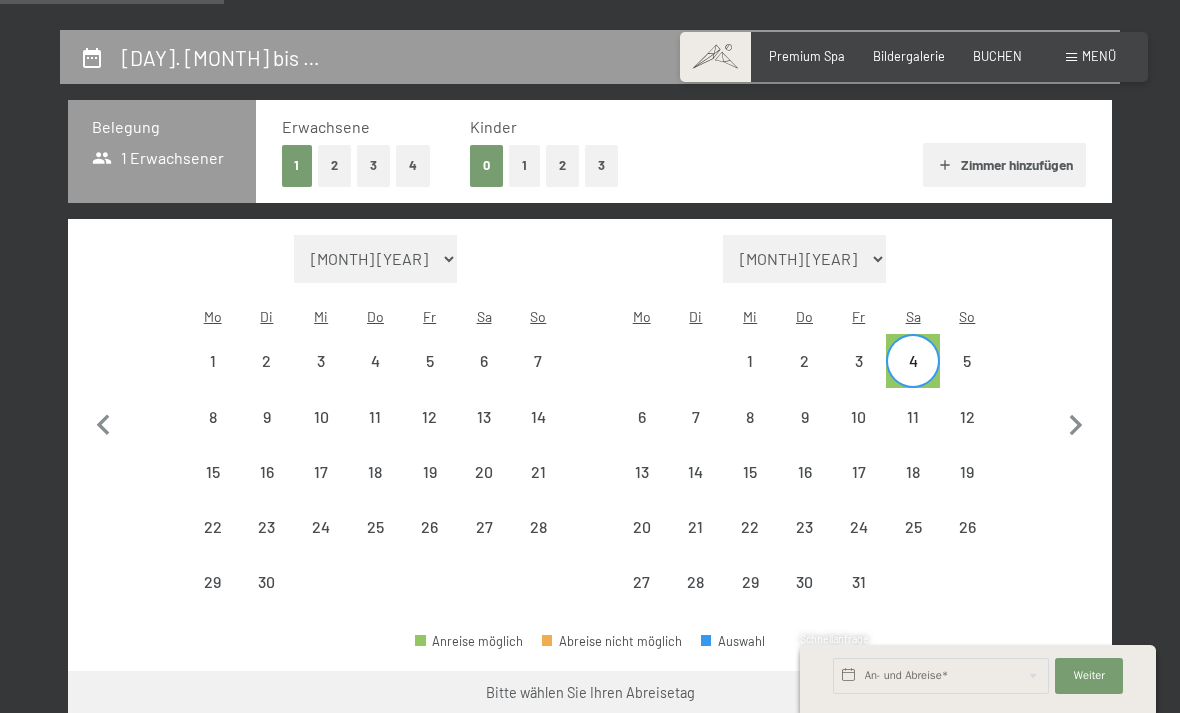 click on "5" at bounding box center (967, 361) 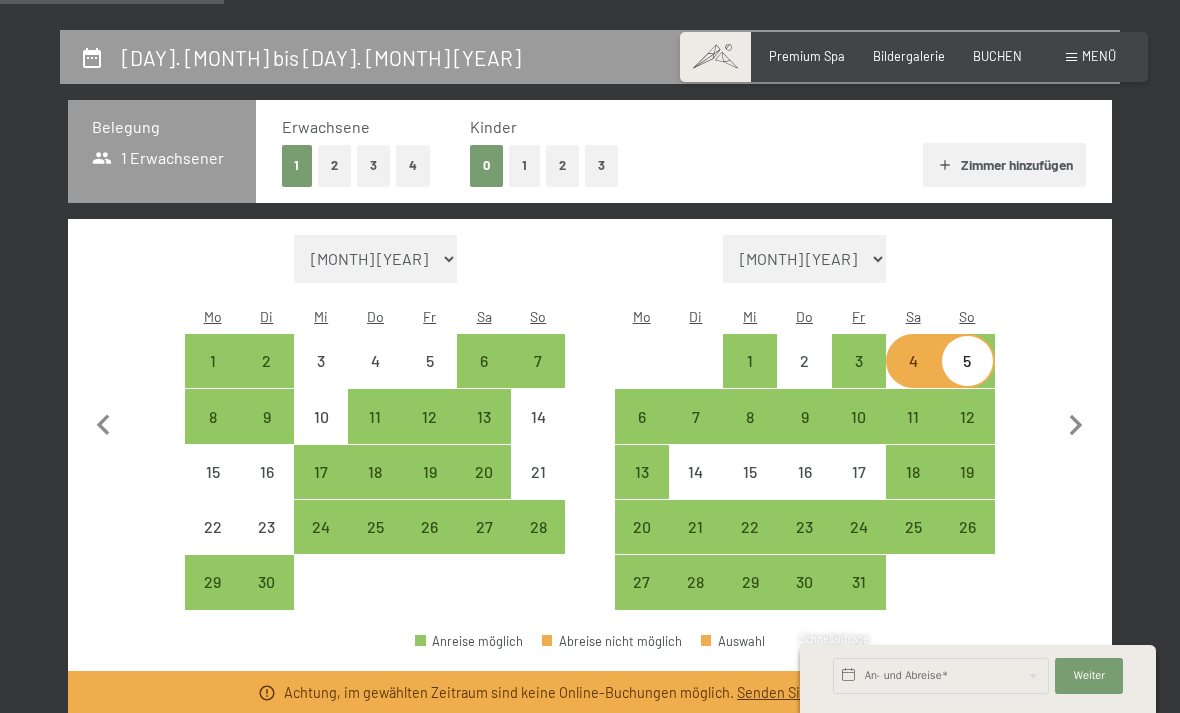 click on "5" at bounding box center (967, 361) 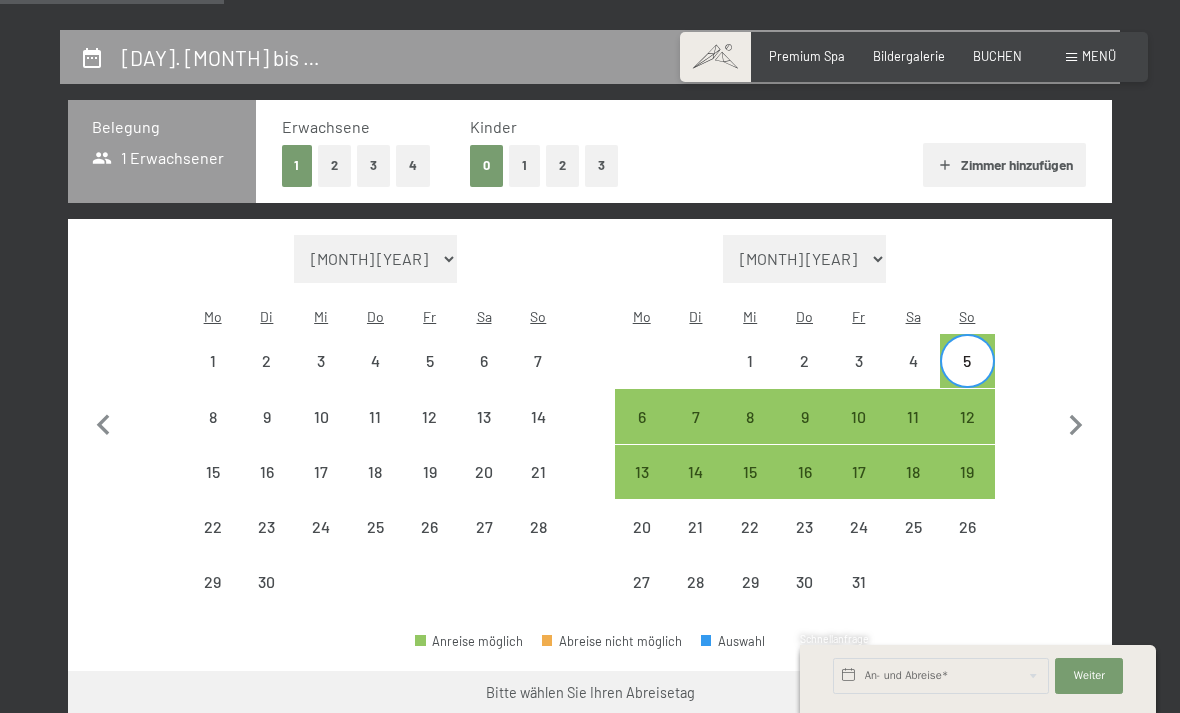 click on "10" at bounding box center [859, 434] 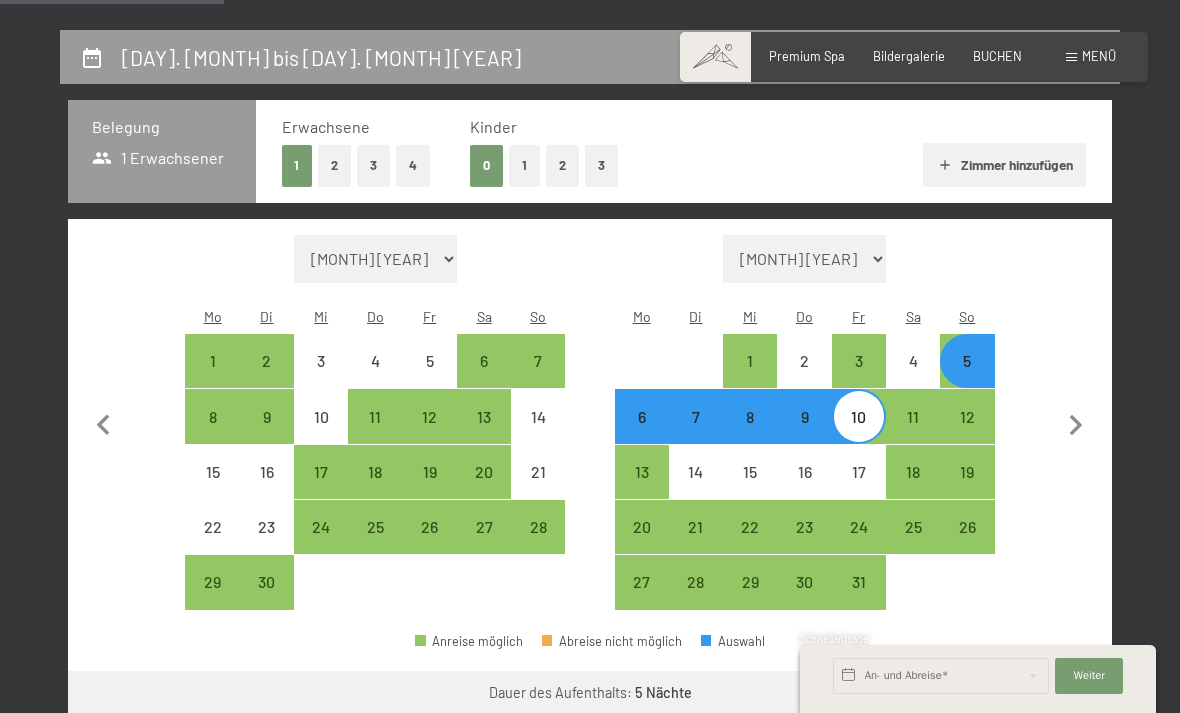 click on "Weiter zu „Zimmer“" at bounding box center (1022, 695) 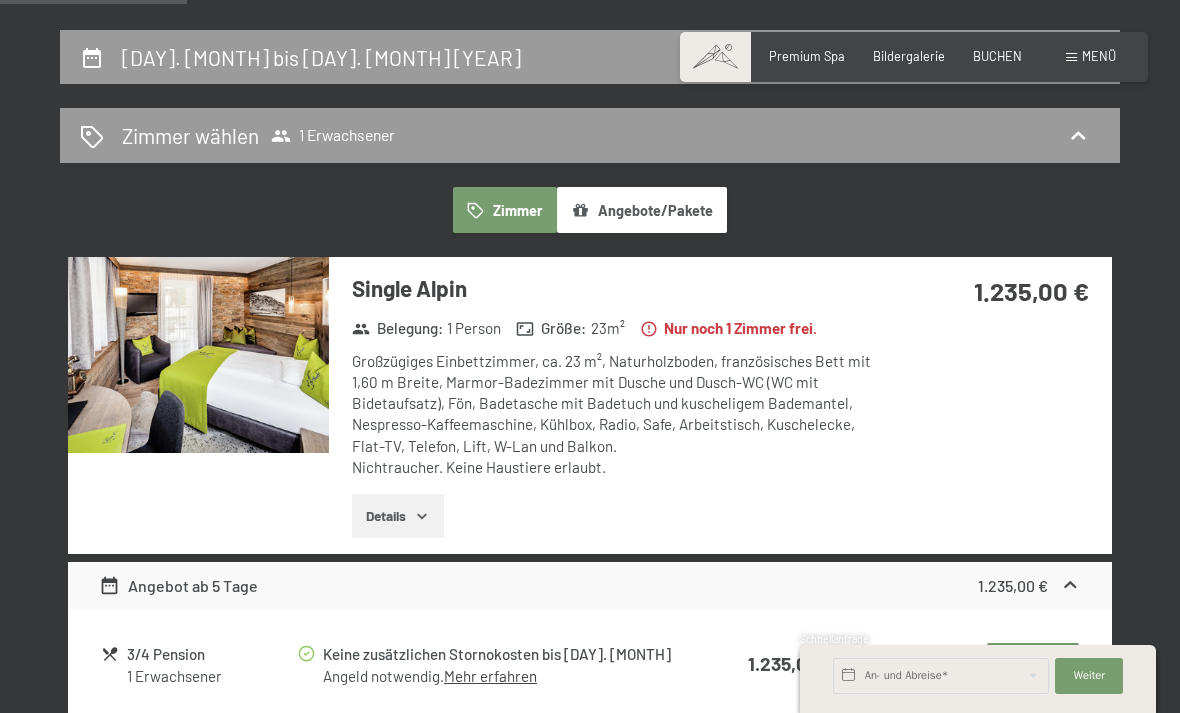 scroll, scrollTop: 380, scrollLeft: 0, axis: vertical 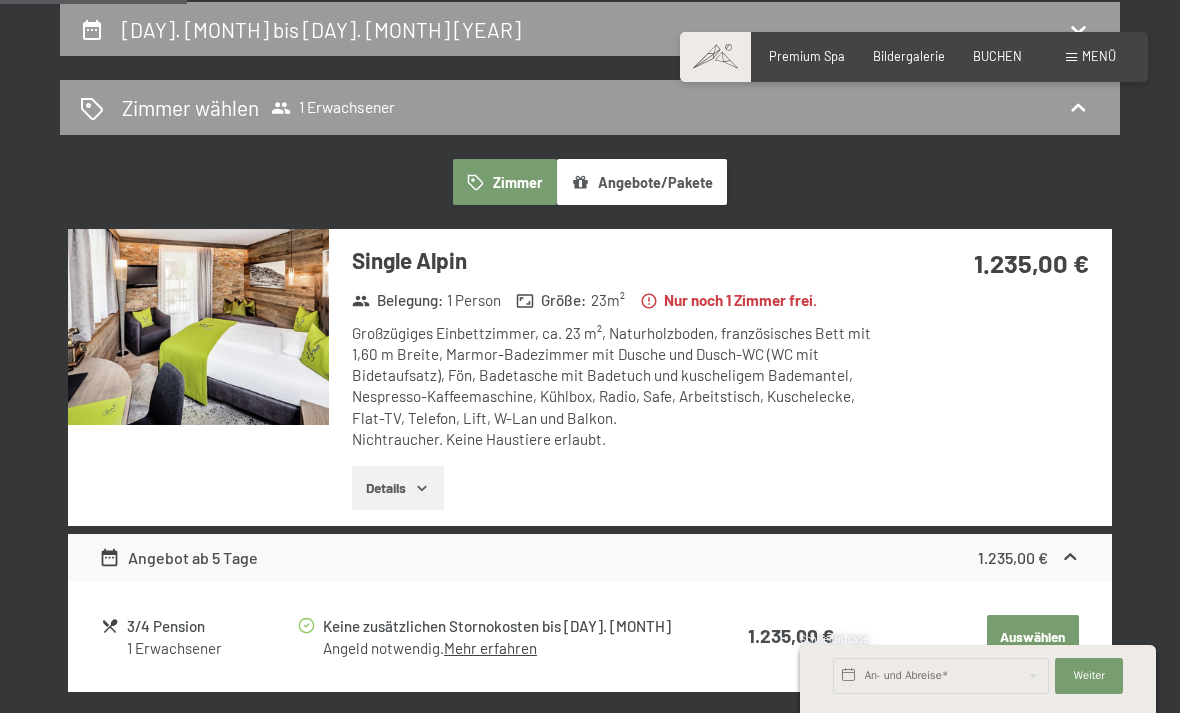 click at bounding box center [198, 327] 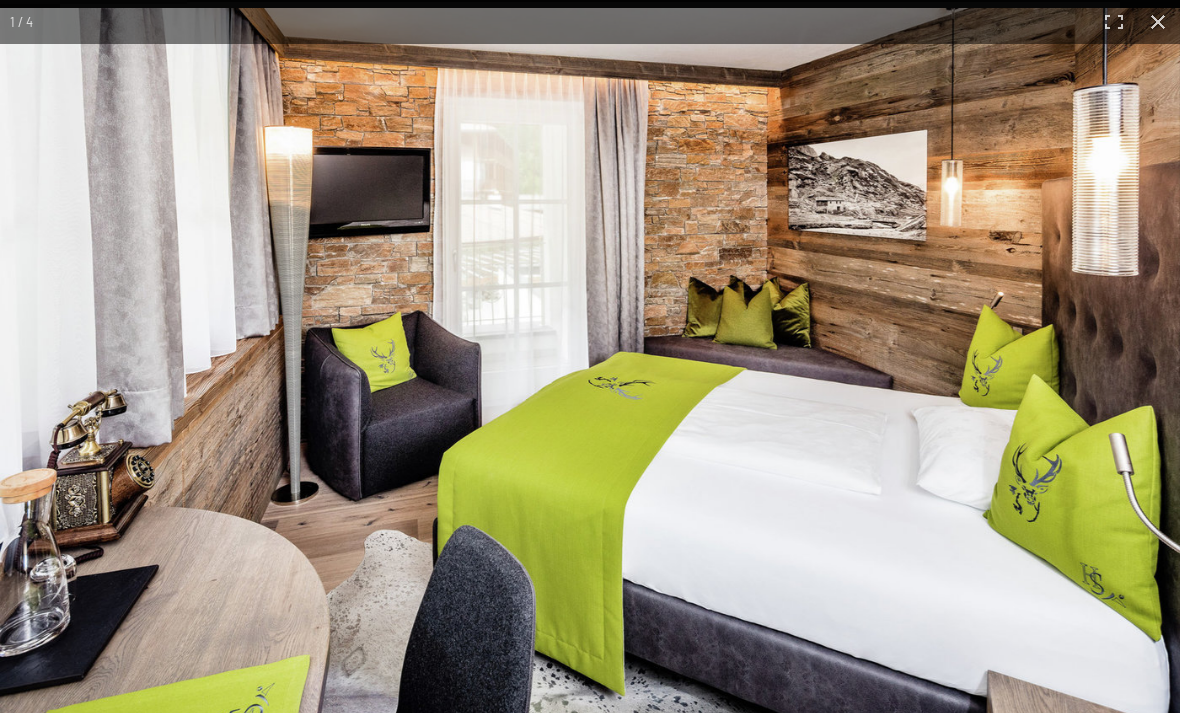 click at bounding box center [590, 388] 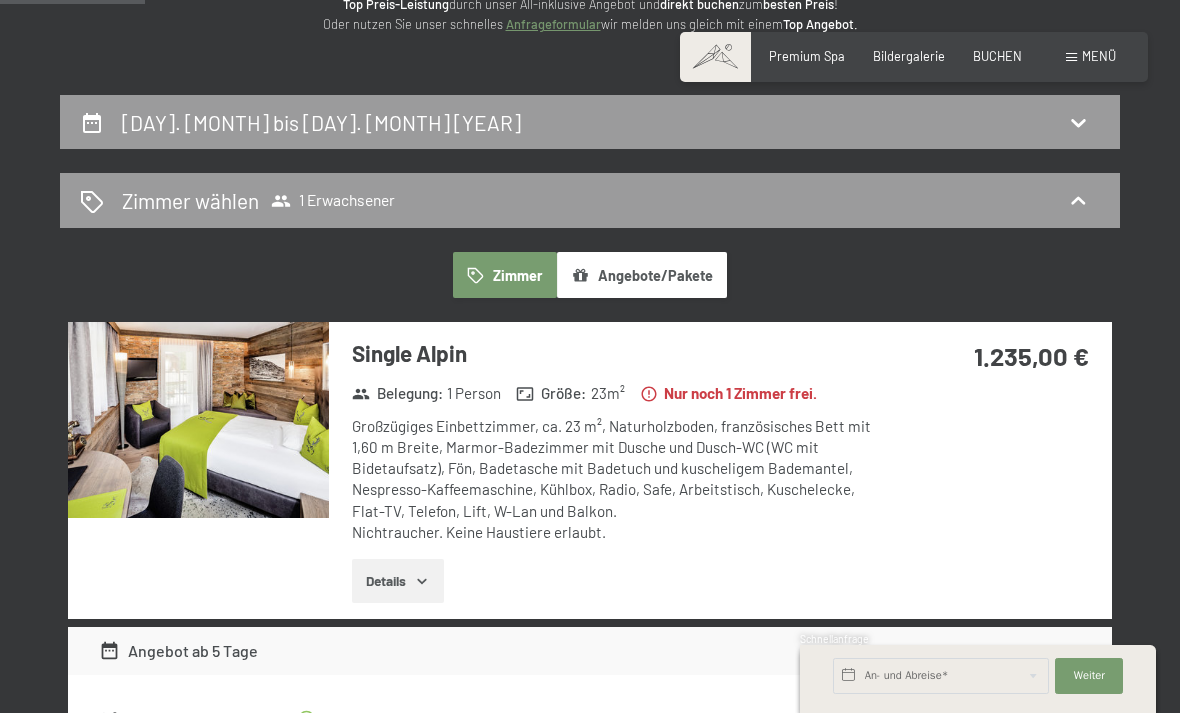 scroll, scrollTop: 0, scrollLeft: 0, axis: both 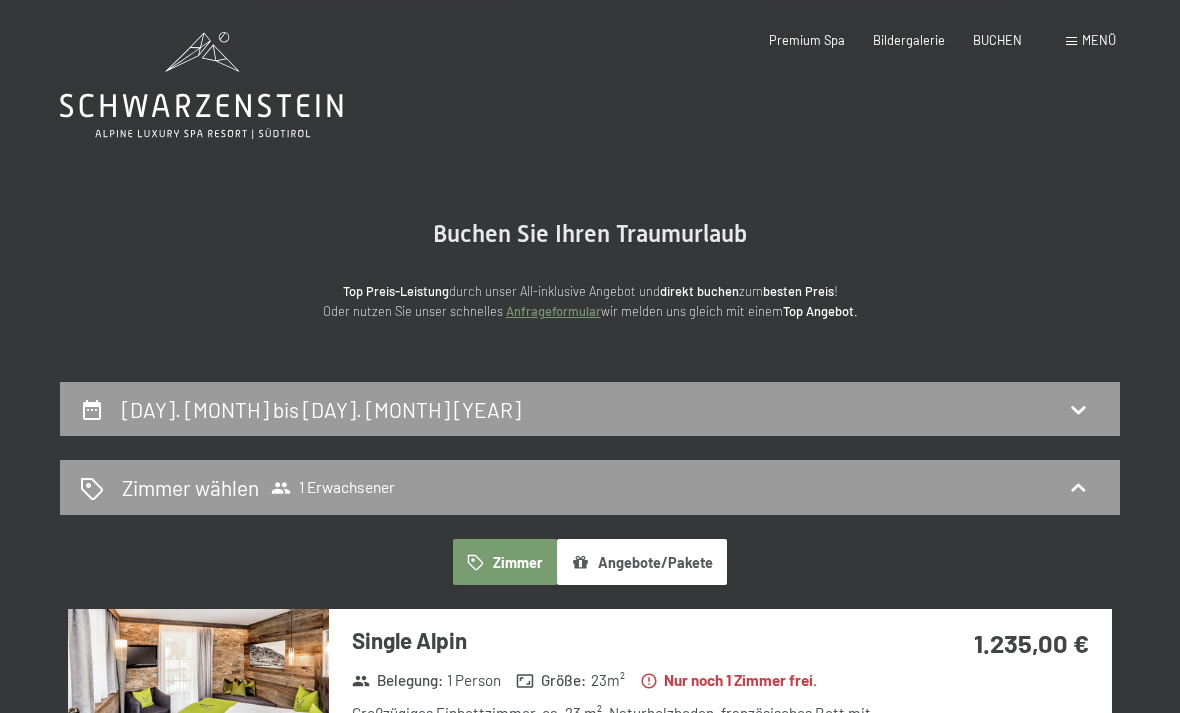 click on "5. Oktober bis 10. Oktober 2025" at bounding box center (590, 409) 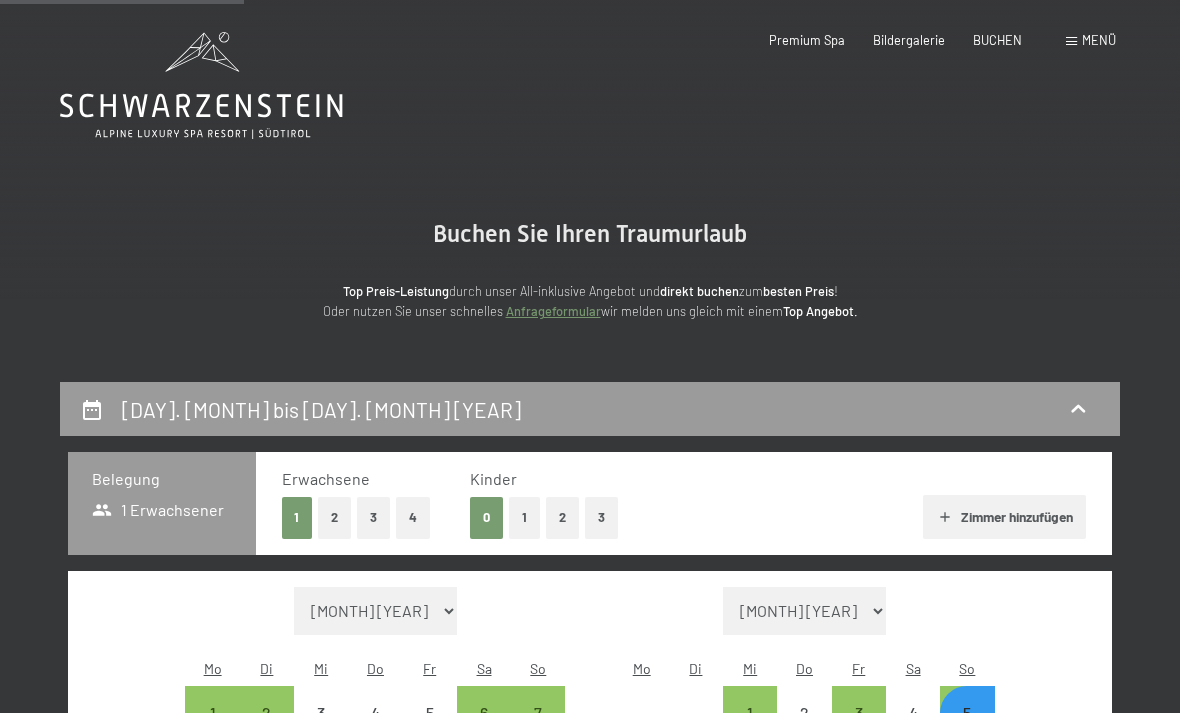 scroll, scrollTop: 380, scrollLeft: 0, axis: vertical 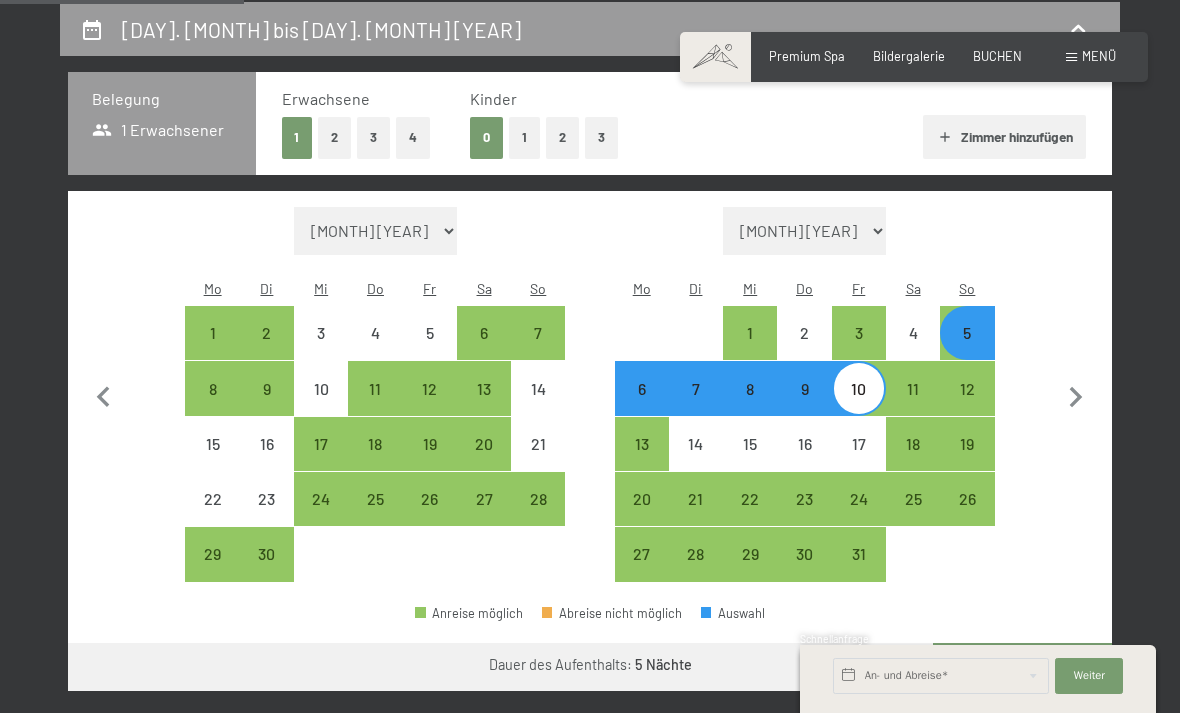 click on "5" at bounding box center (967, 350) 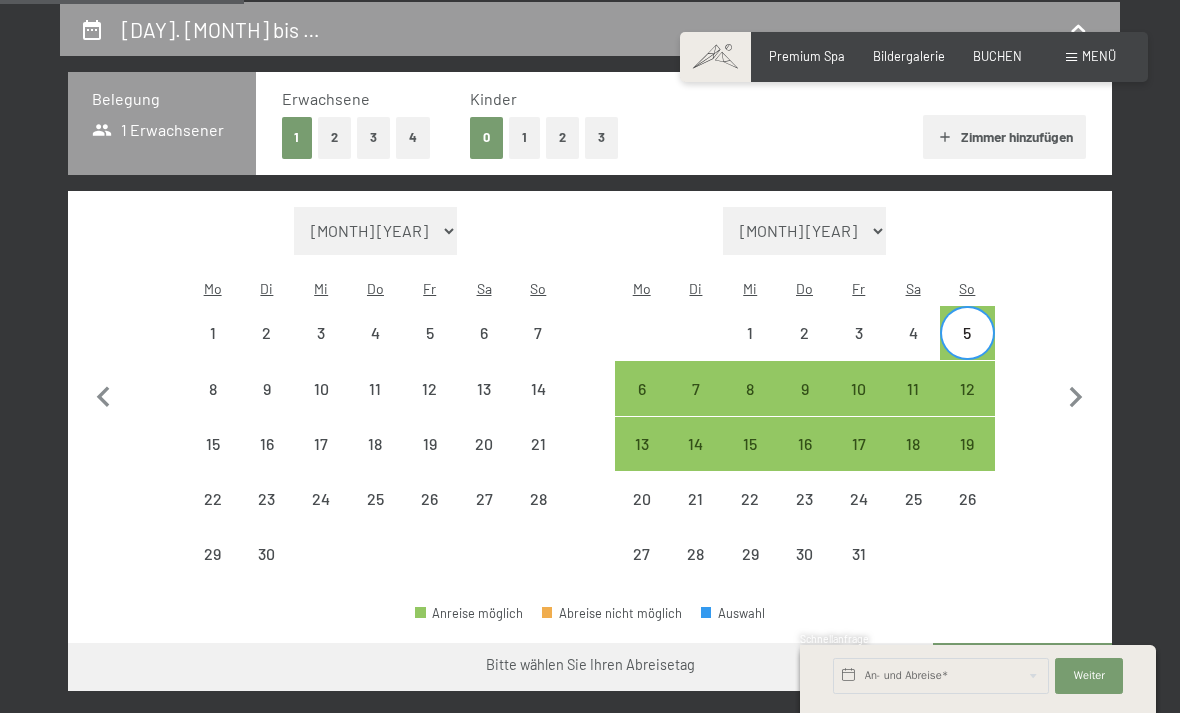 click on "9" at bounding box center (804, 406) 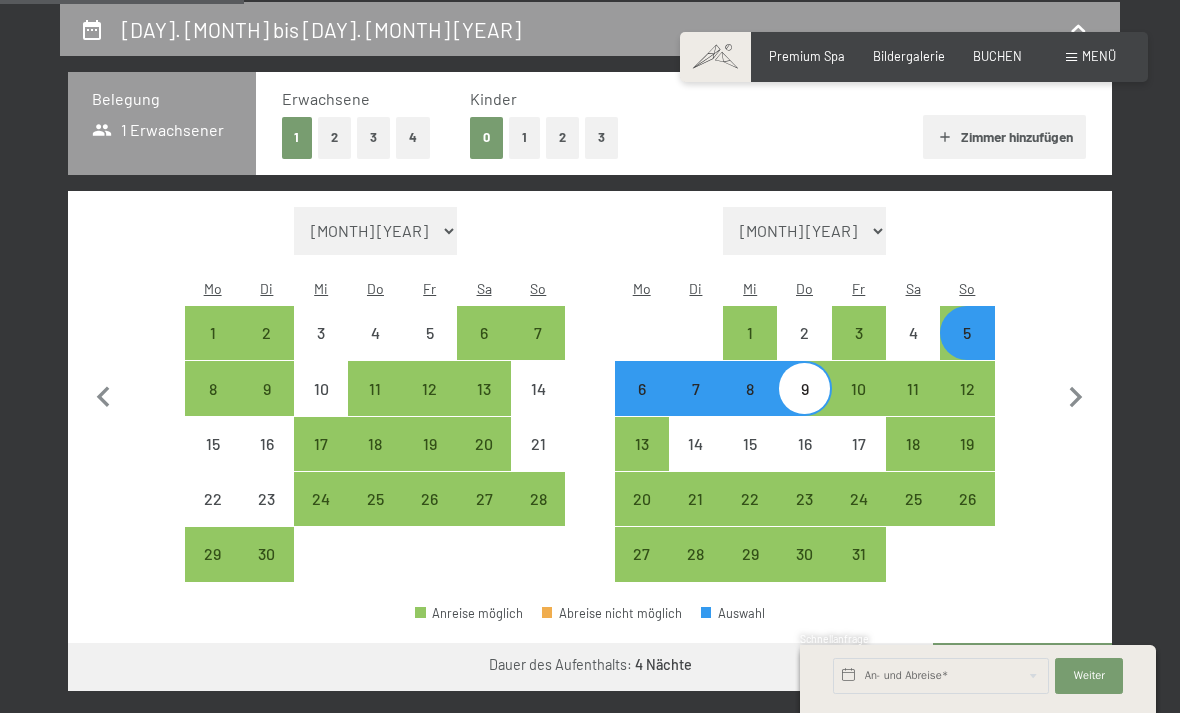 click on "Anreise möglich Abreise nicht möglich Auswahl" at bounding box center [590, 621] 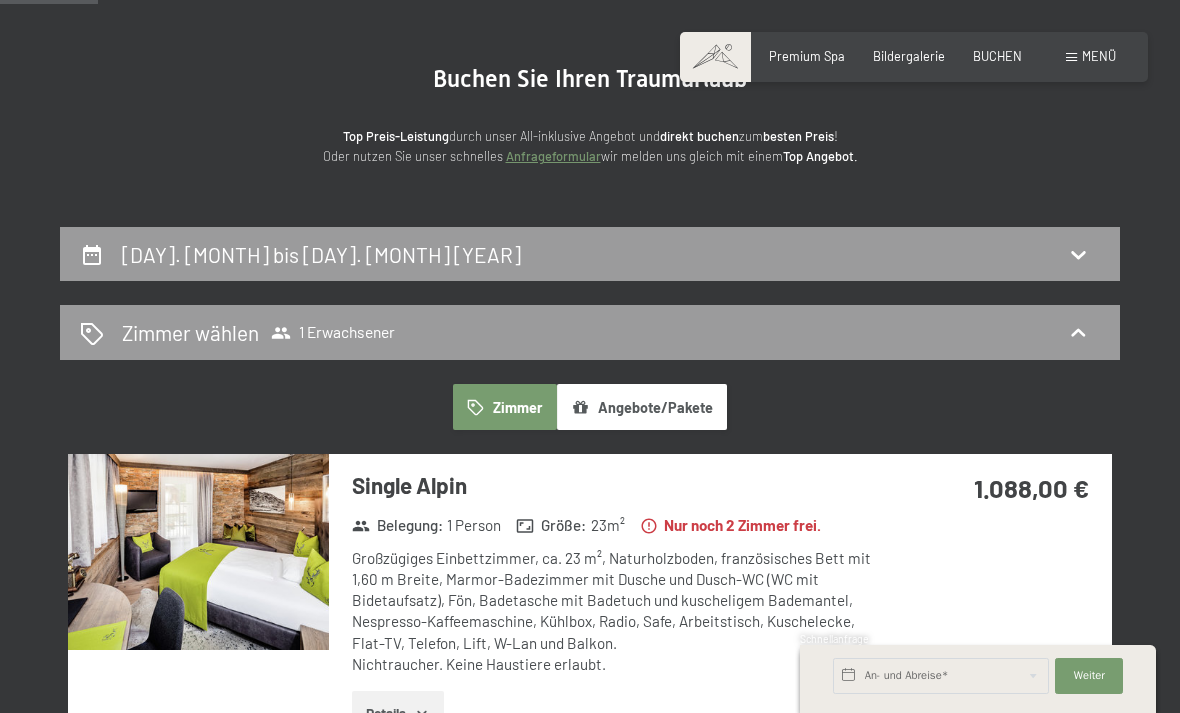 scroll, scrollTop: 154, scrollLeft: 0, axis: vertical 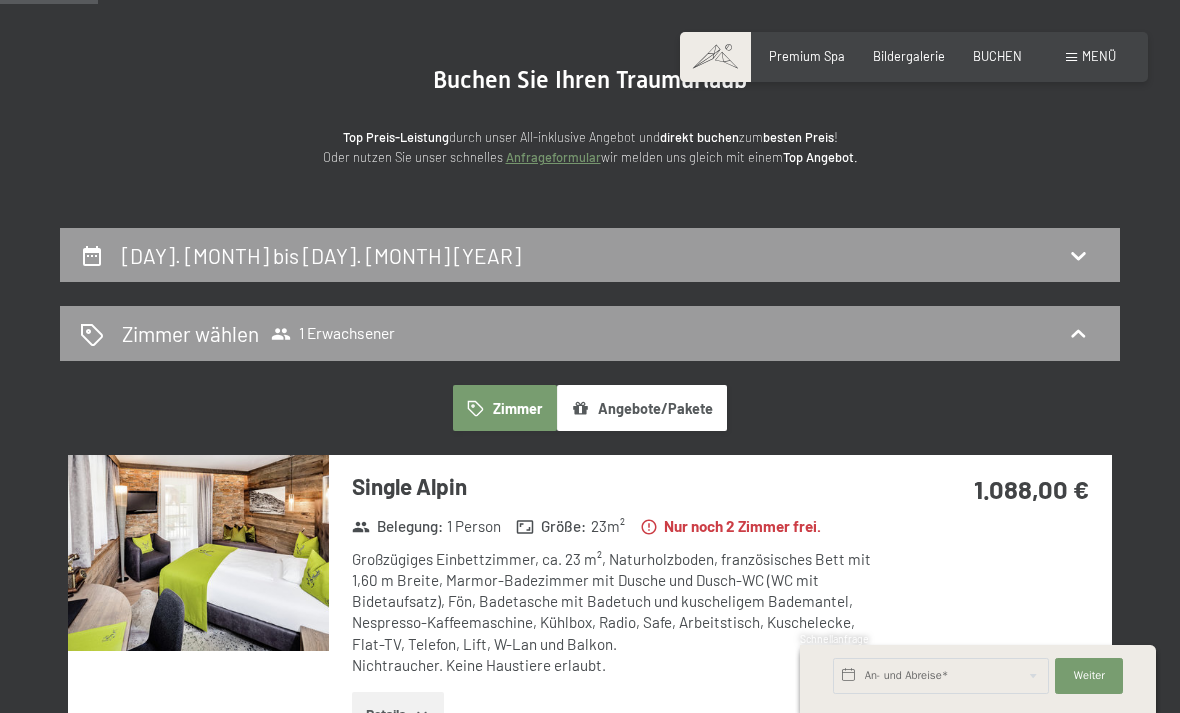 click on "Zimmer Angebote/Pakete Single Alpin Belegung : 1 Person Größe : 23  m² Nur noch 2 Zimmer frei. Großzügiges Einbettzimmer, ca. 23 m², Naturholzboden, französisches Bett mit 1,60 m Breite, Marmor-Badezimmer mit Dusche und Dusch-WC (WC mit Bidetaufsatz), Fön, Badetasche mit Badetuch und kuscheligem Bademantel, Nespresso-Kaffeemaschine, Kühlbox, Radio, Safe, Arbeitstisch, Kuschelecke, Flat-TV, Telefon, Lift, W-Lan und Balkon. Nichtraucher. Keine Haustiere erlaubt. Details 1.088,00 €   Angebot Tagespreis 1.088,00 €   3/4 Pension 1 Erwachsener  Keine zusätzlichen Stornokosten bis 15. September Angeld notwendig.  Mehr erfahren 1.088,00 €   Auswählen Zeige nicht buchbare Zimmer Powered by HGV   Zurück" at bounding box center (590, 734) 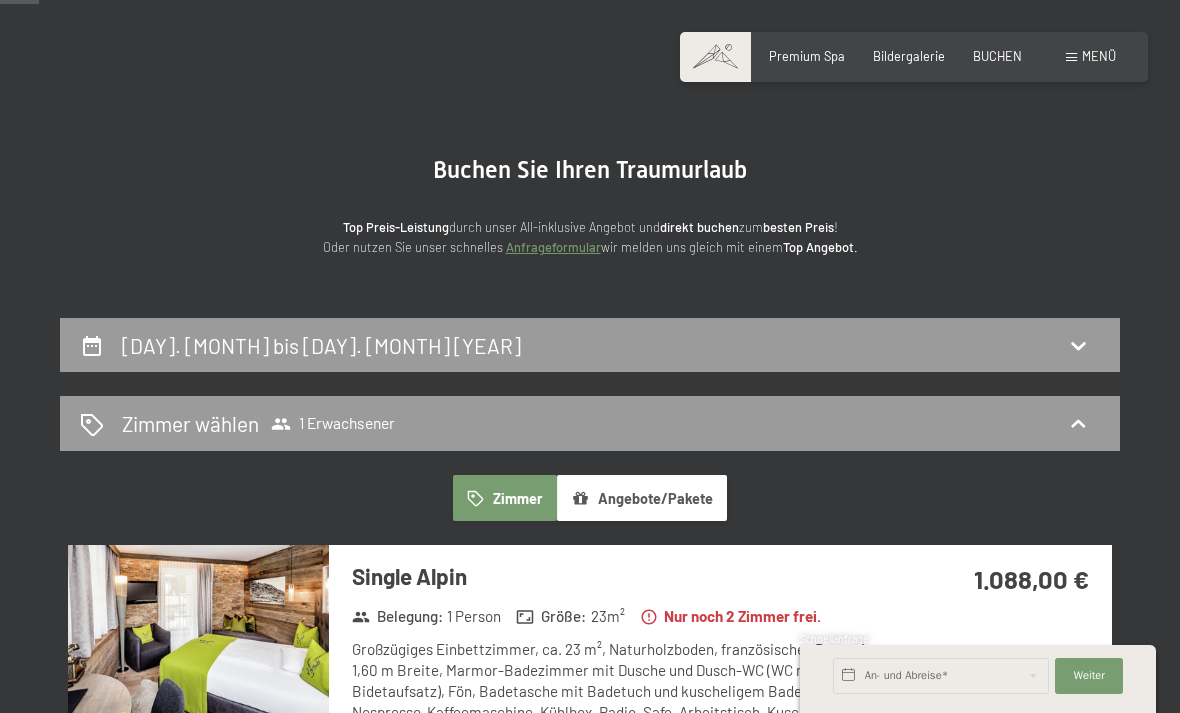 scroll, scrollTop: 59, scrollLeft: 0, axis: vertical 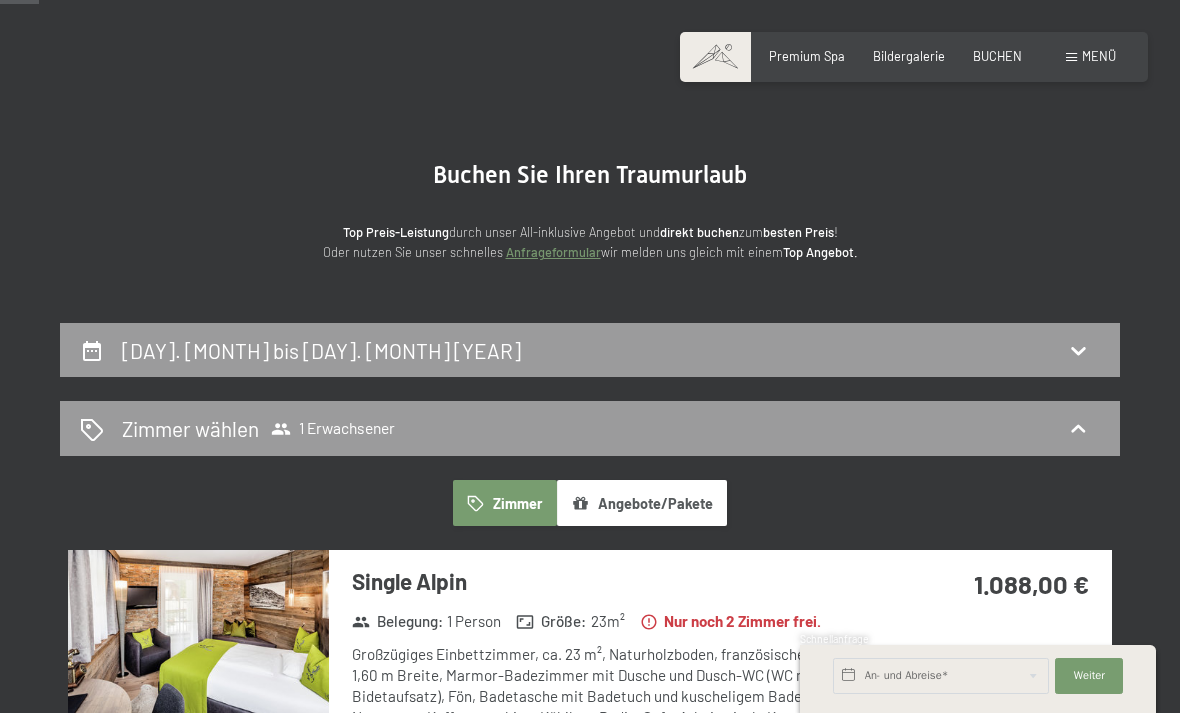 click on "Zimmer" at bounding box center [505, 503] 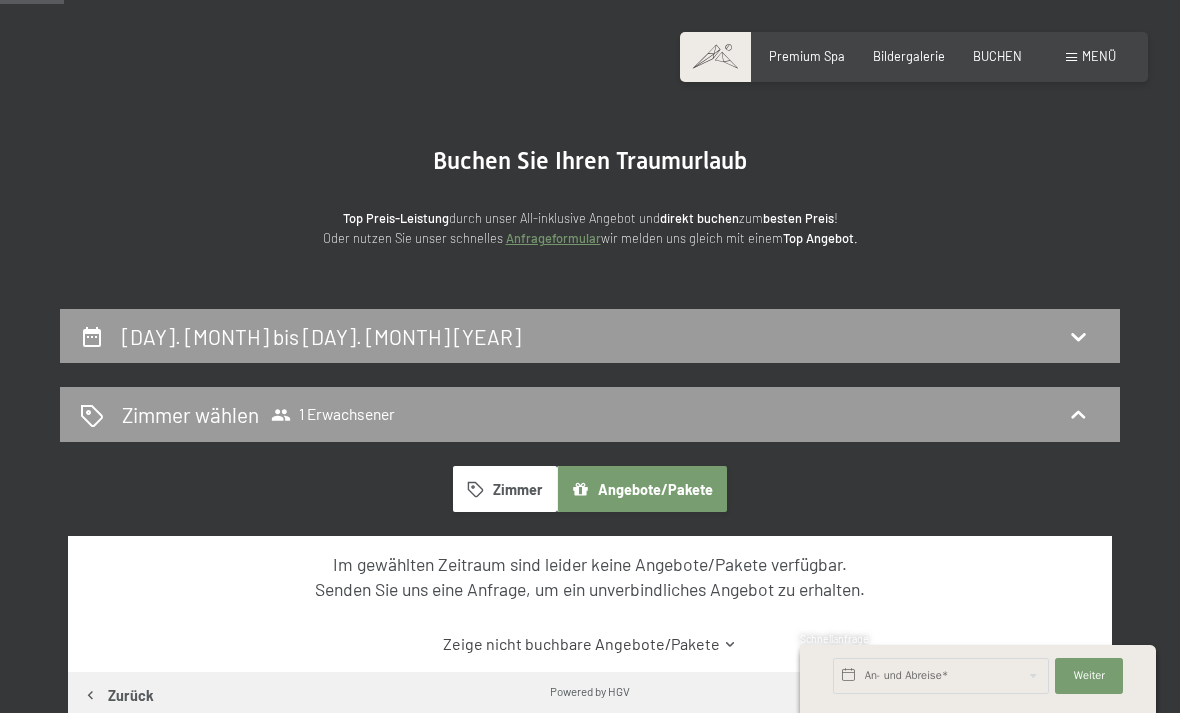 click on "5. Oktober bis 9. Oktober 2025" at bounding box center [321, 336] 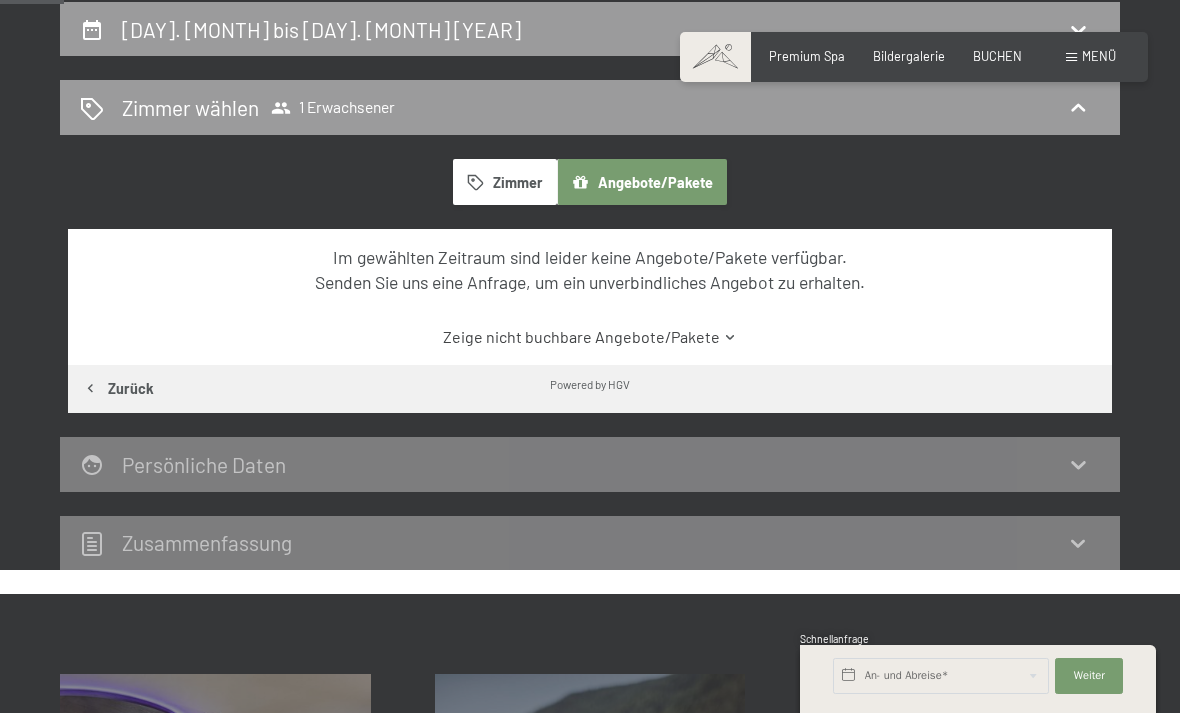 select on "[YEAR]-[MONTH]-[NUMBER]" 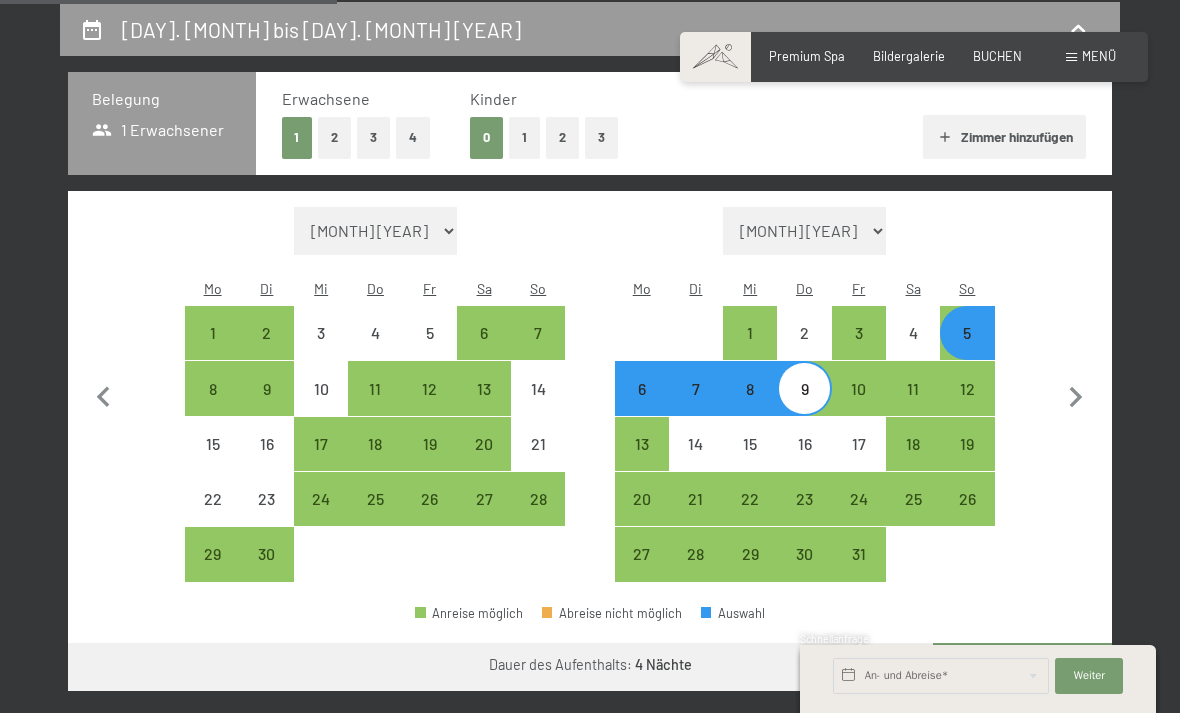 click on "5" at bounding box center [967, 350] 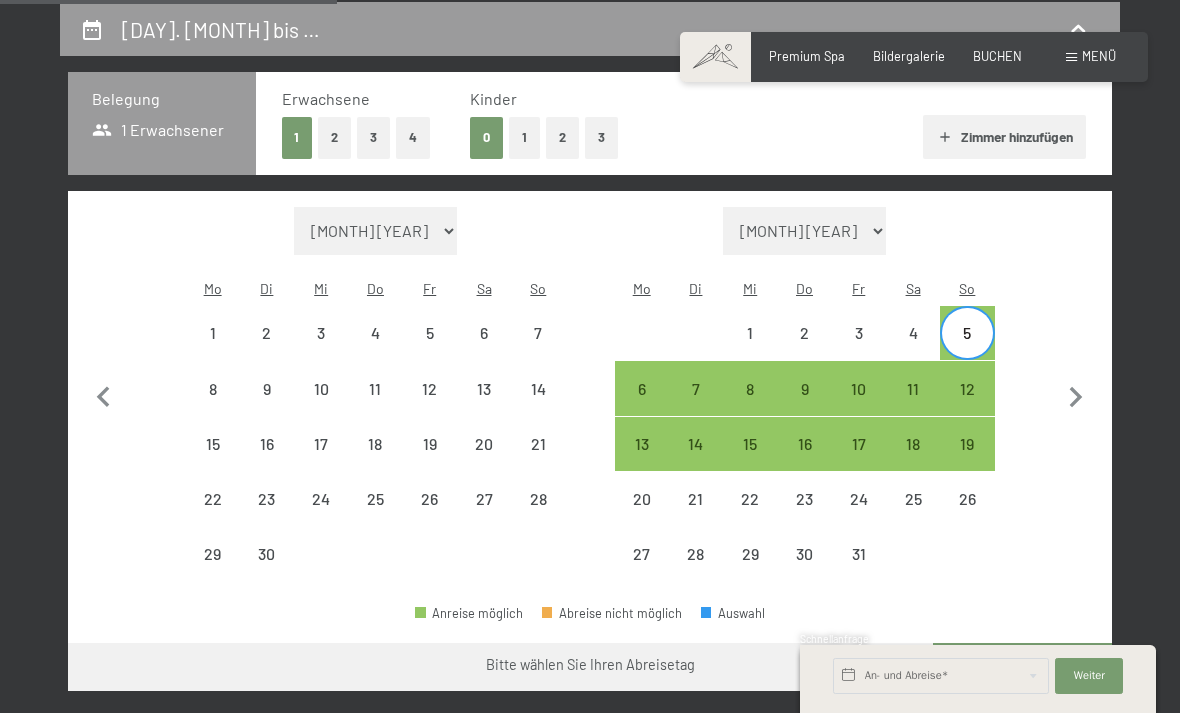 click on "12" at bounding box center [967, 406] 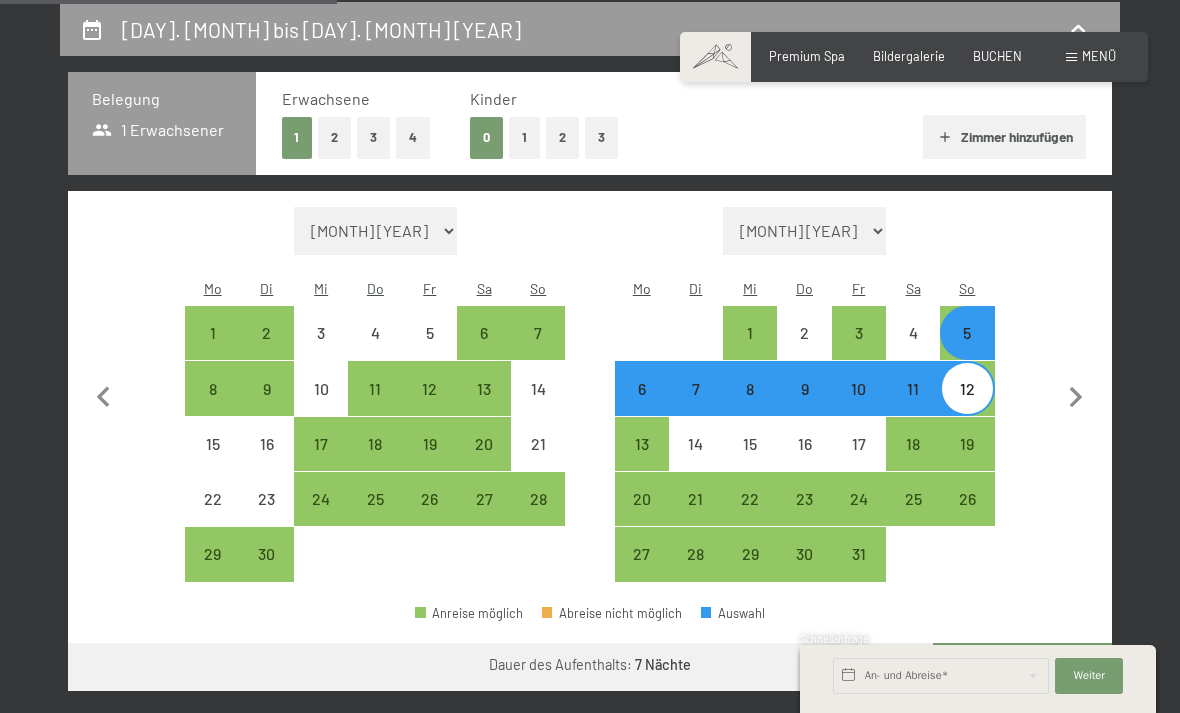 click on "Weiter zu „Zimmer“" at bounding box center [1022, 667] 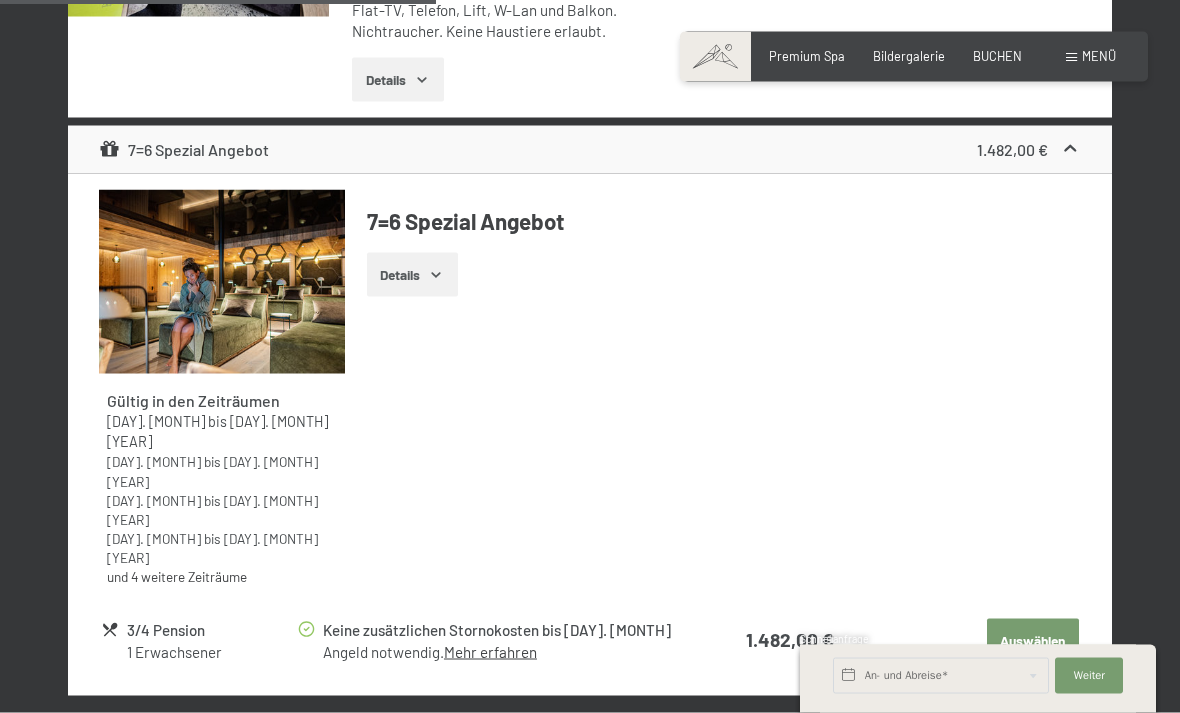 scroll, scrollTop: 790, scrollLeft: 0, axis: vertical 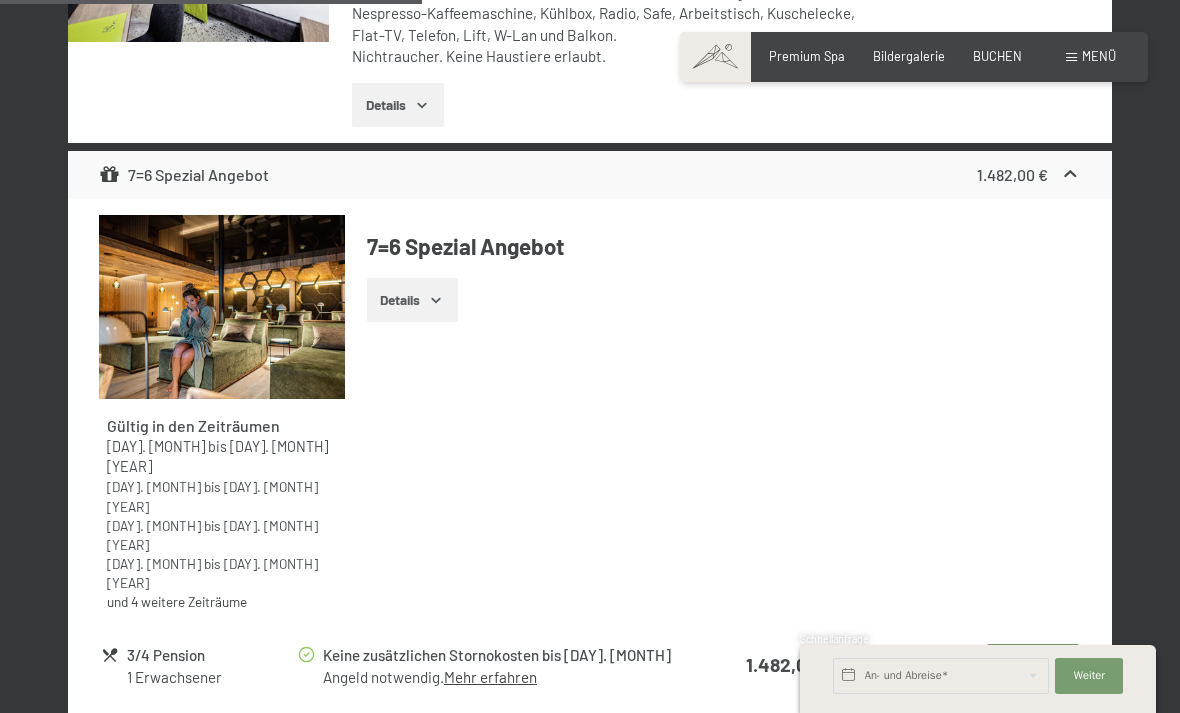 click on "Auswählen" at bounding box center [1033, 666] 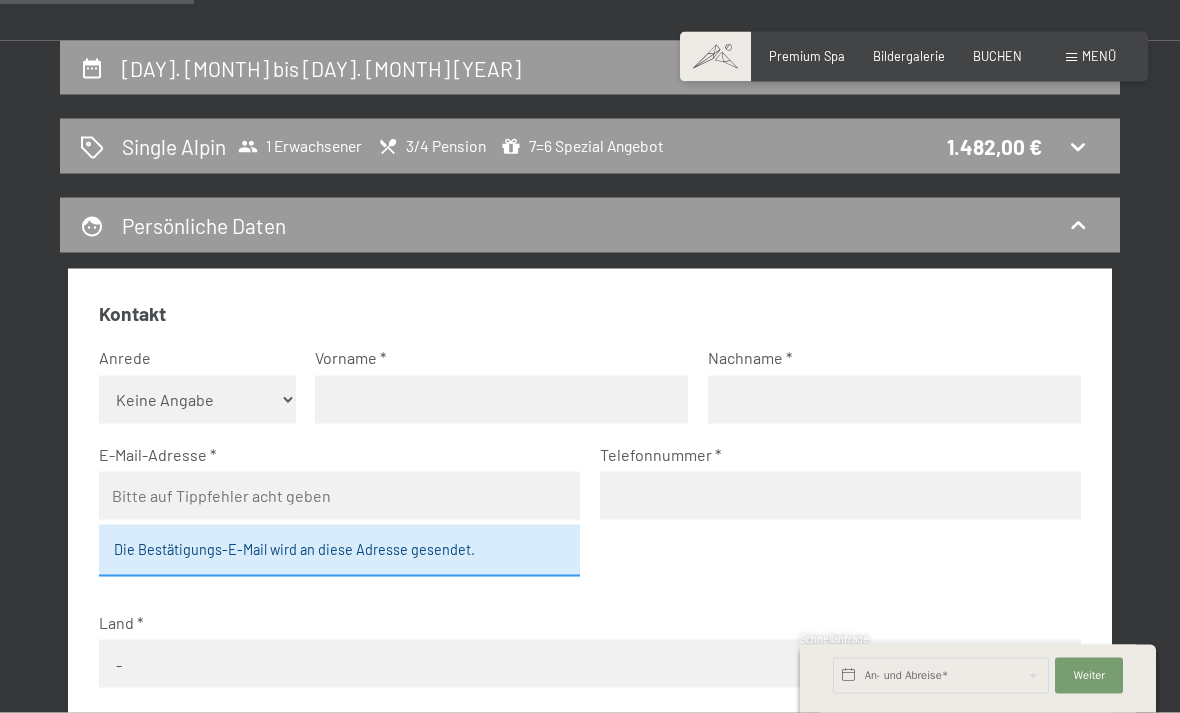 scroll, scrollTop: 304, scrollLeft: 0, axis: vertical 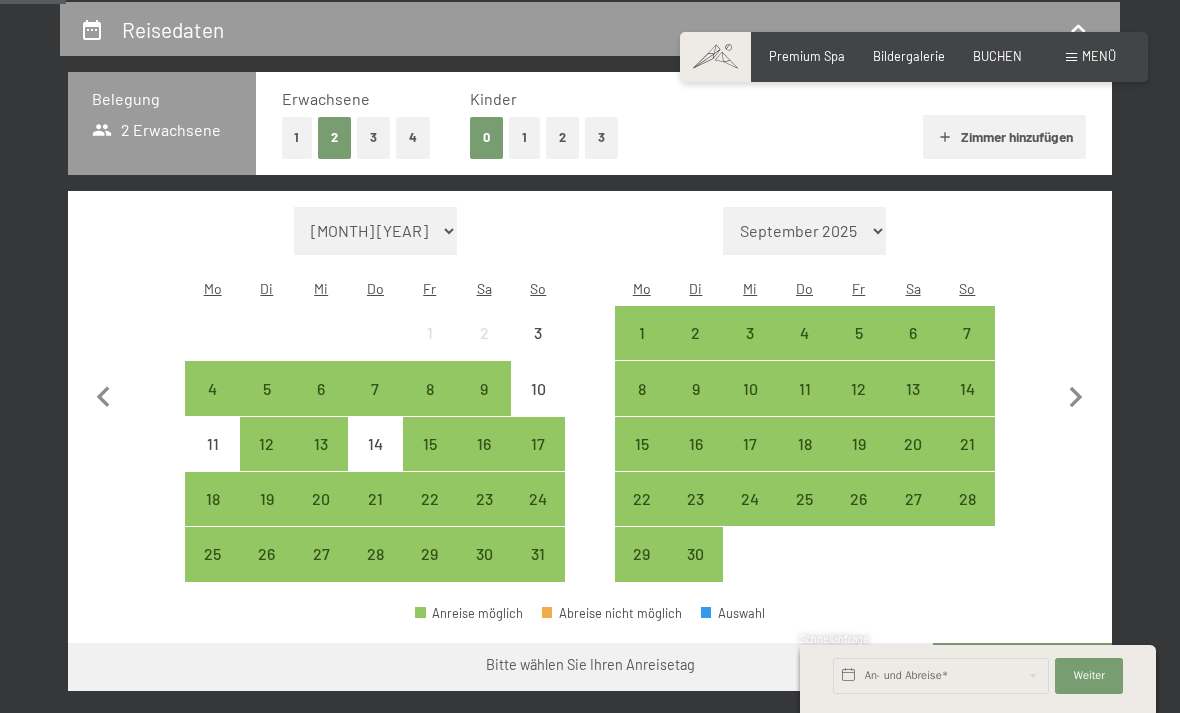 click 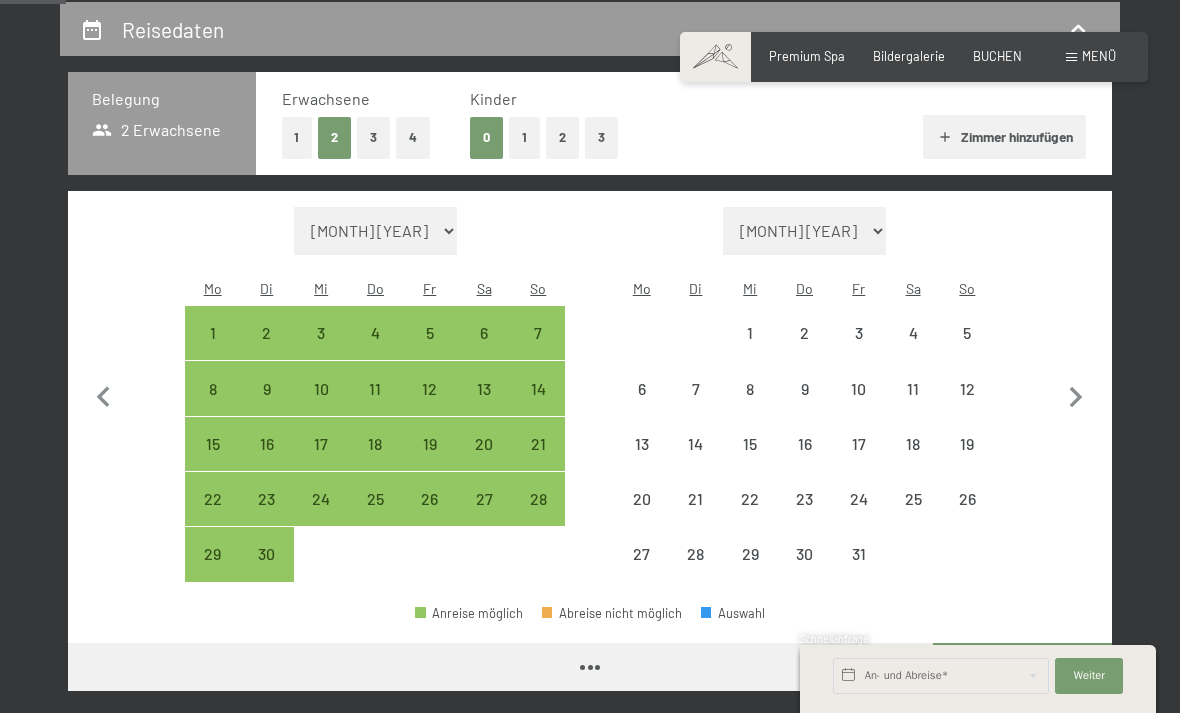 select on "2025-09-01" 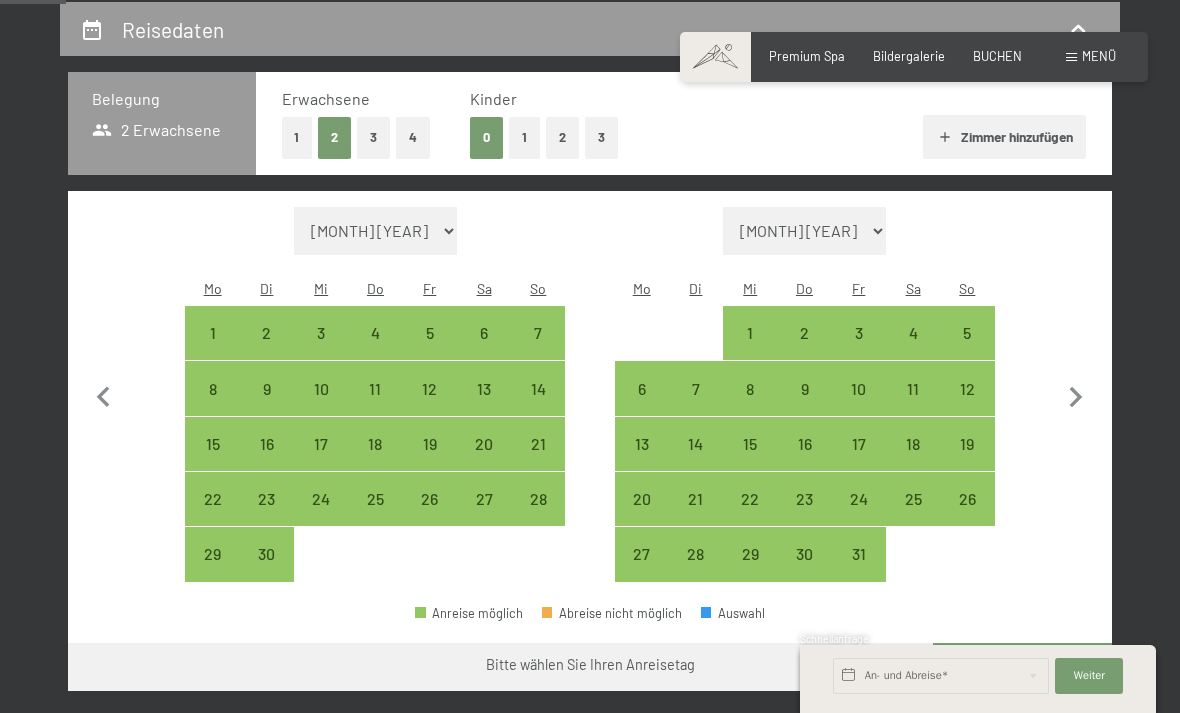 click on "13" at bounding box center (642, 461) 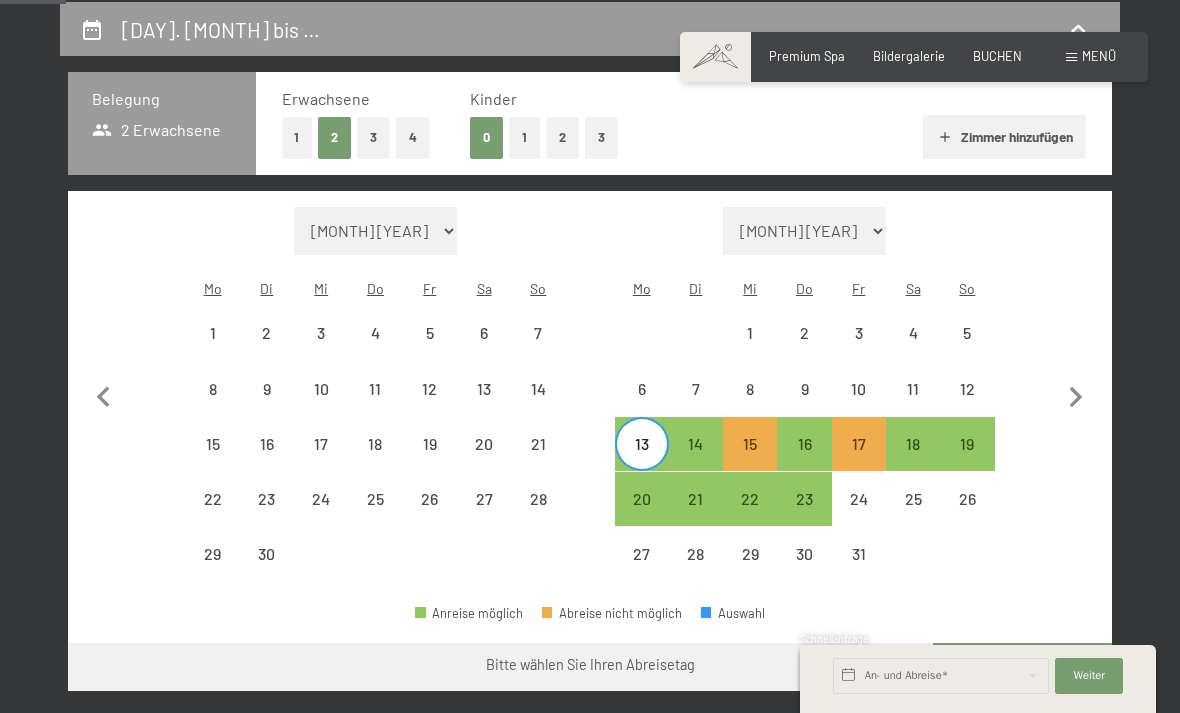 click on "18" at bounding box center [913, 461] 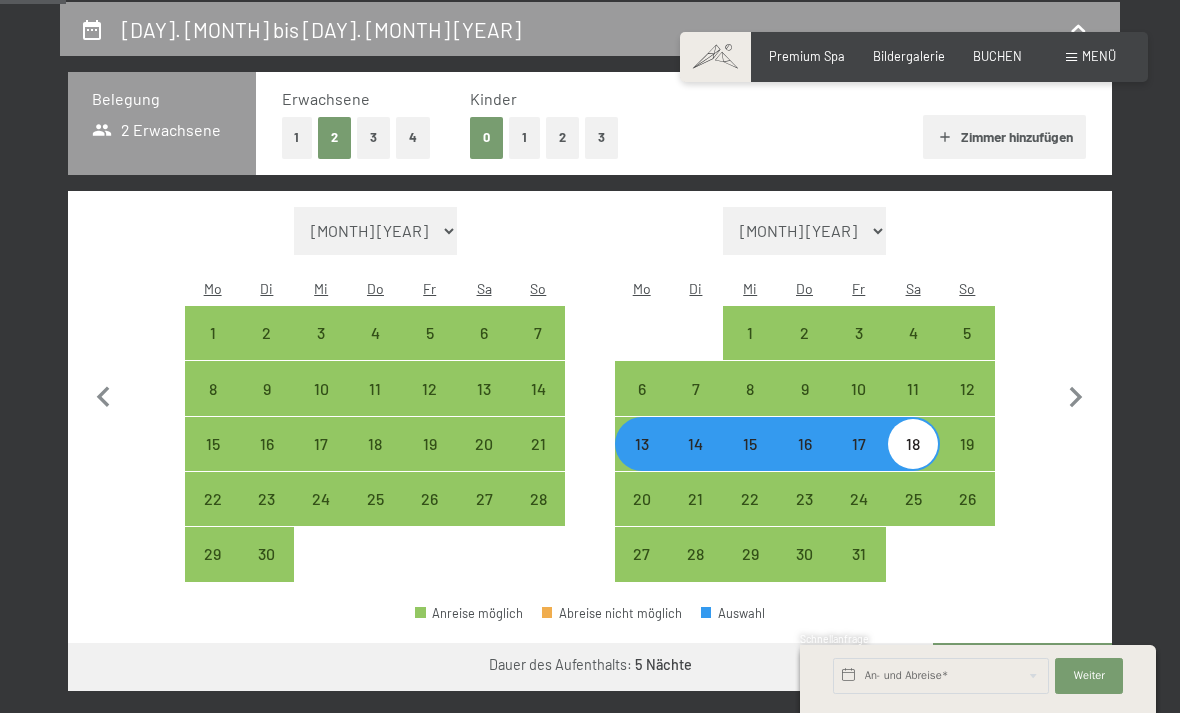 click on "Weiter zu „Zimmer“" at bounding box center [1022, 667] 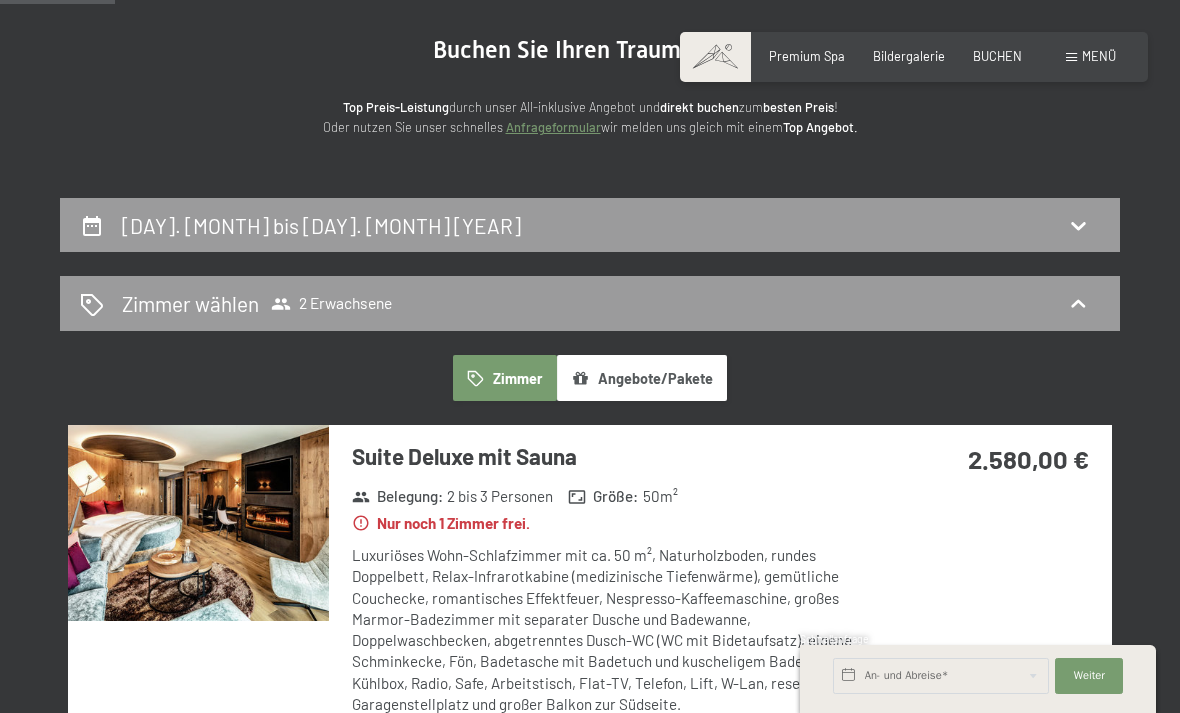 click on "13. Oktober bis 18. Oktober 2025" at bounding box center [590, 225] 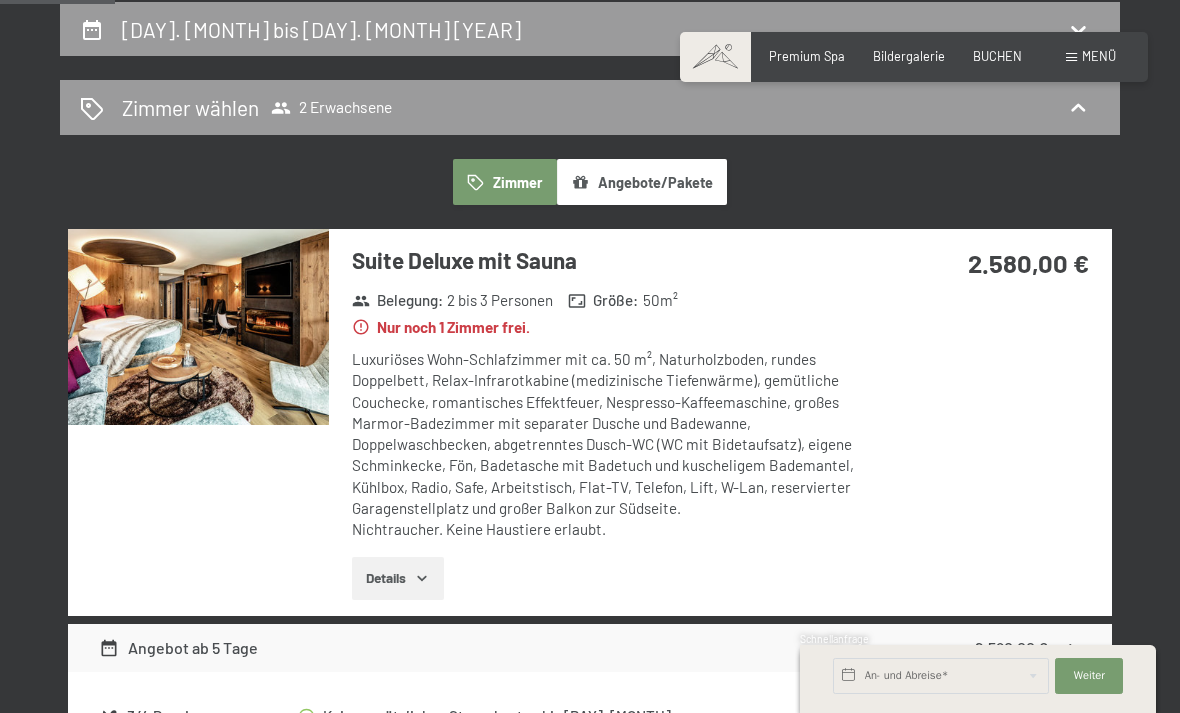 select on "[YEAR]-[MONTH]-[NUMBER]" 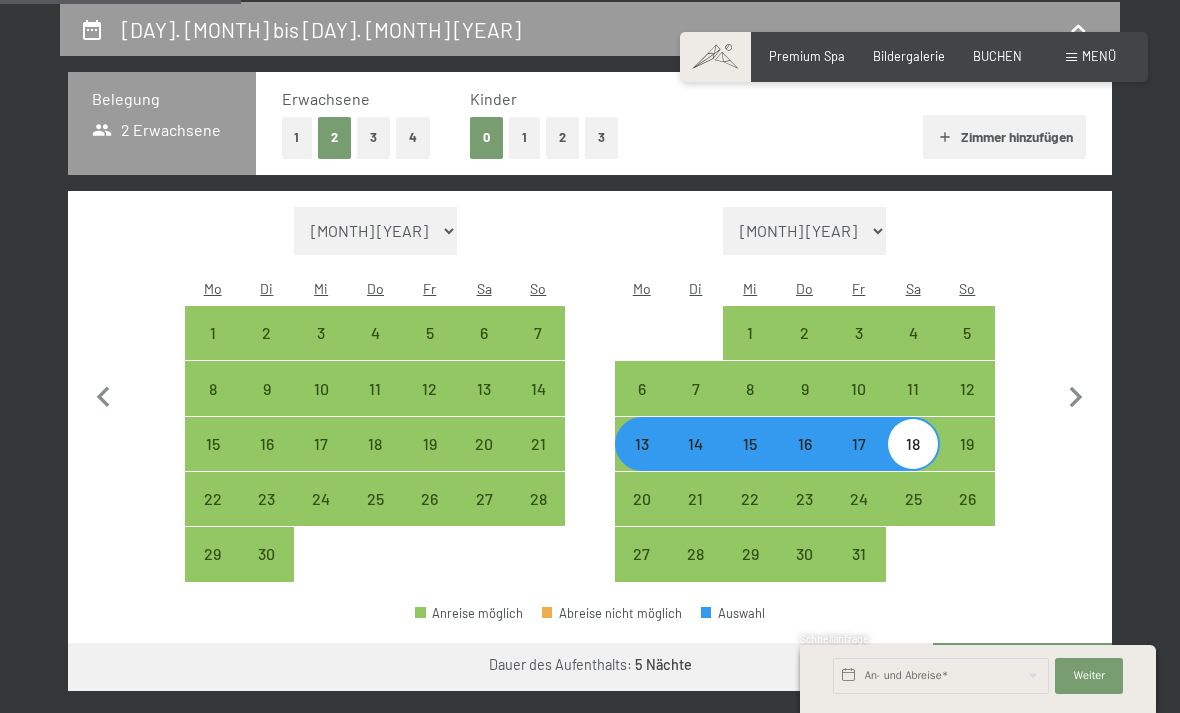 click on "1" at bounding box center [297, 137] 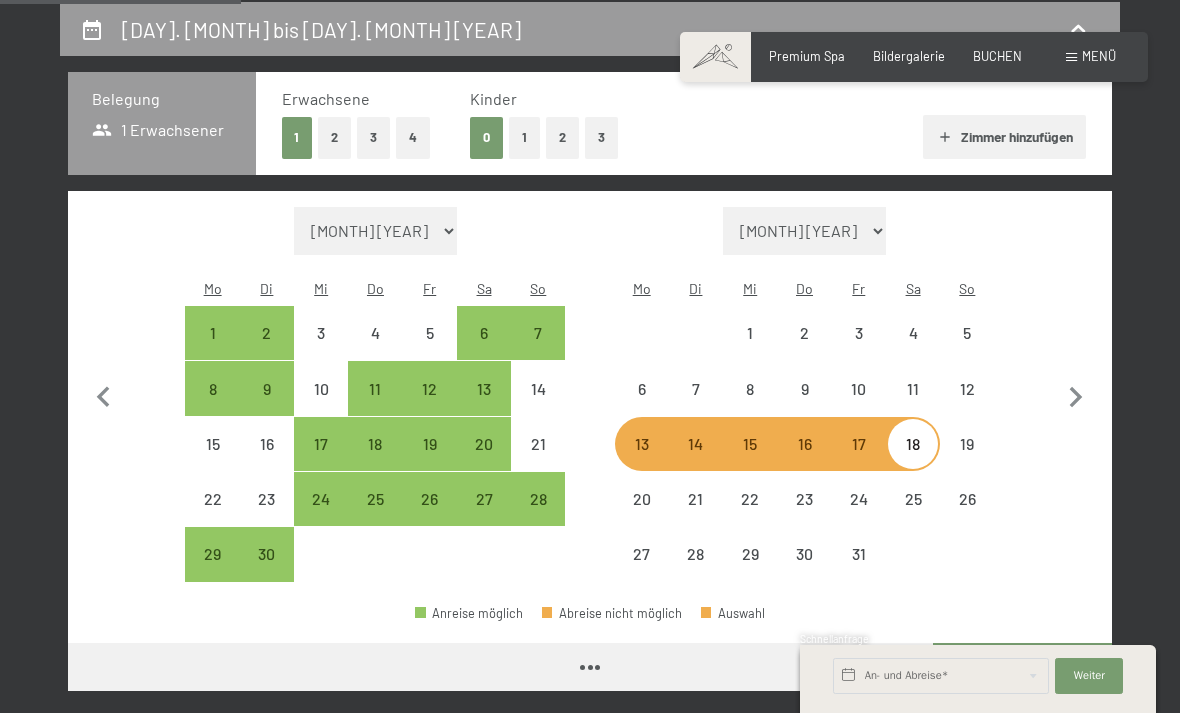 select on "[YEAR]-[MONTH]-[NUMBER]" 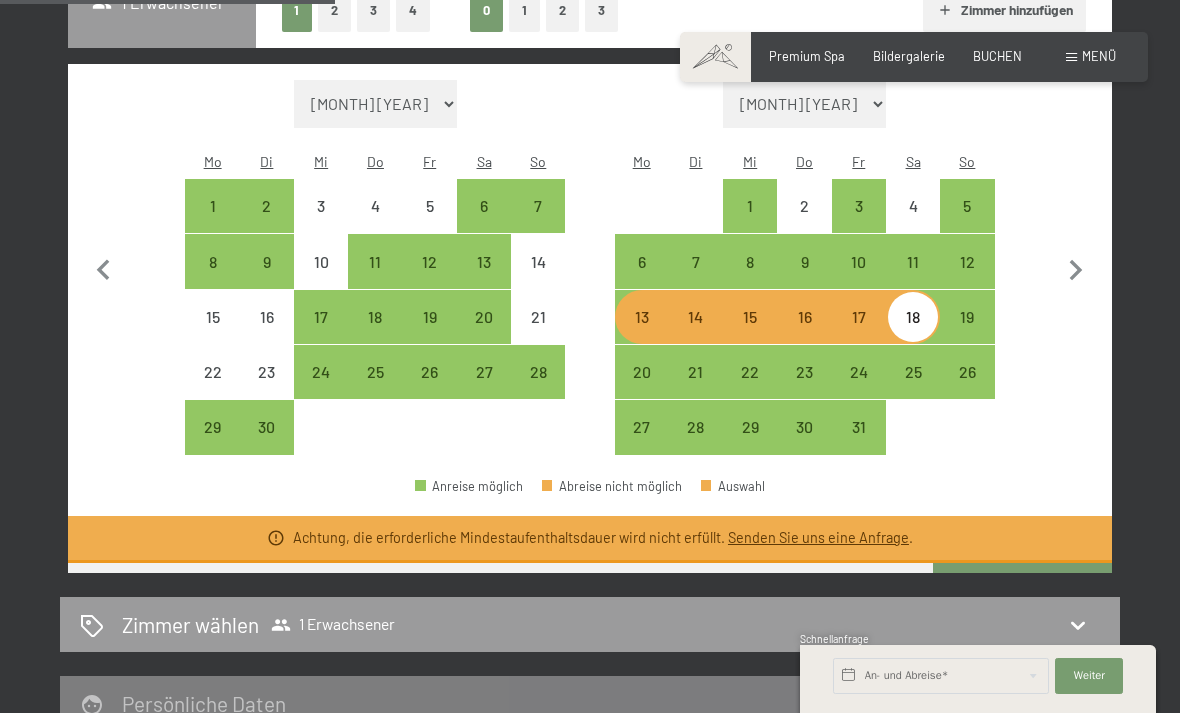 scroll, scrollTop: 504, scrollLeft: 0, axis: vertical 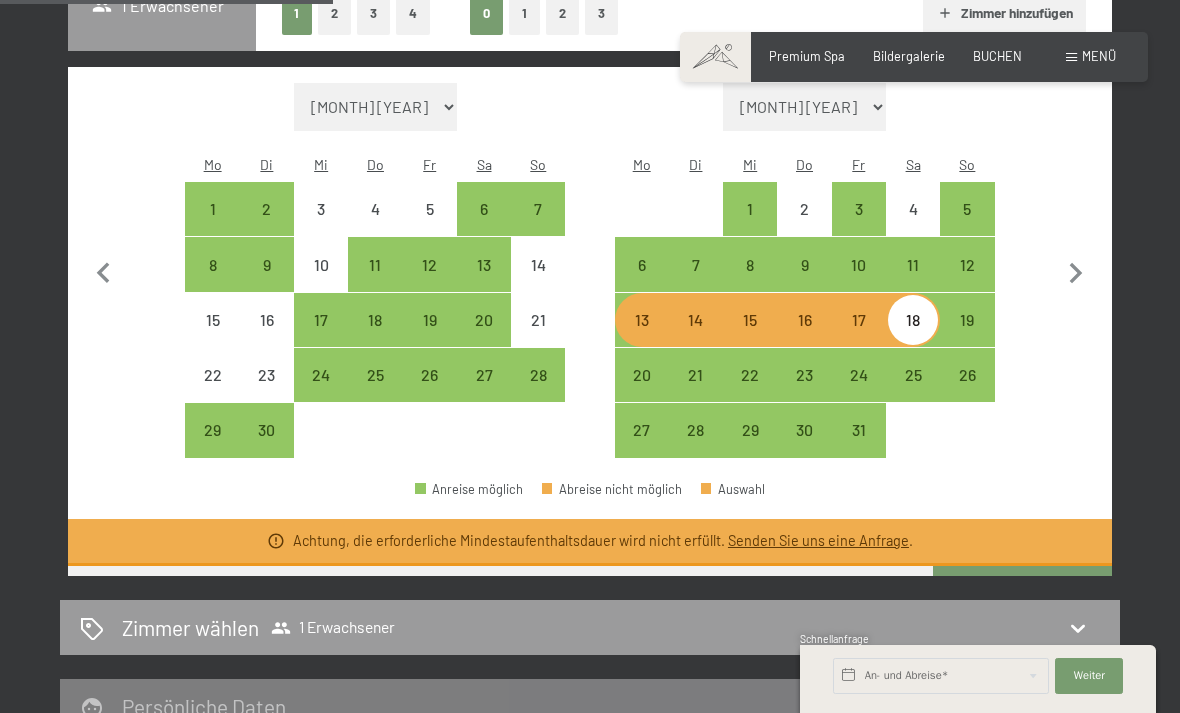 click on "20" at bounding box center (642, 375) 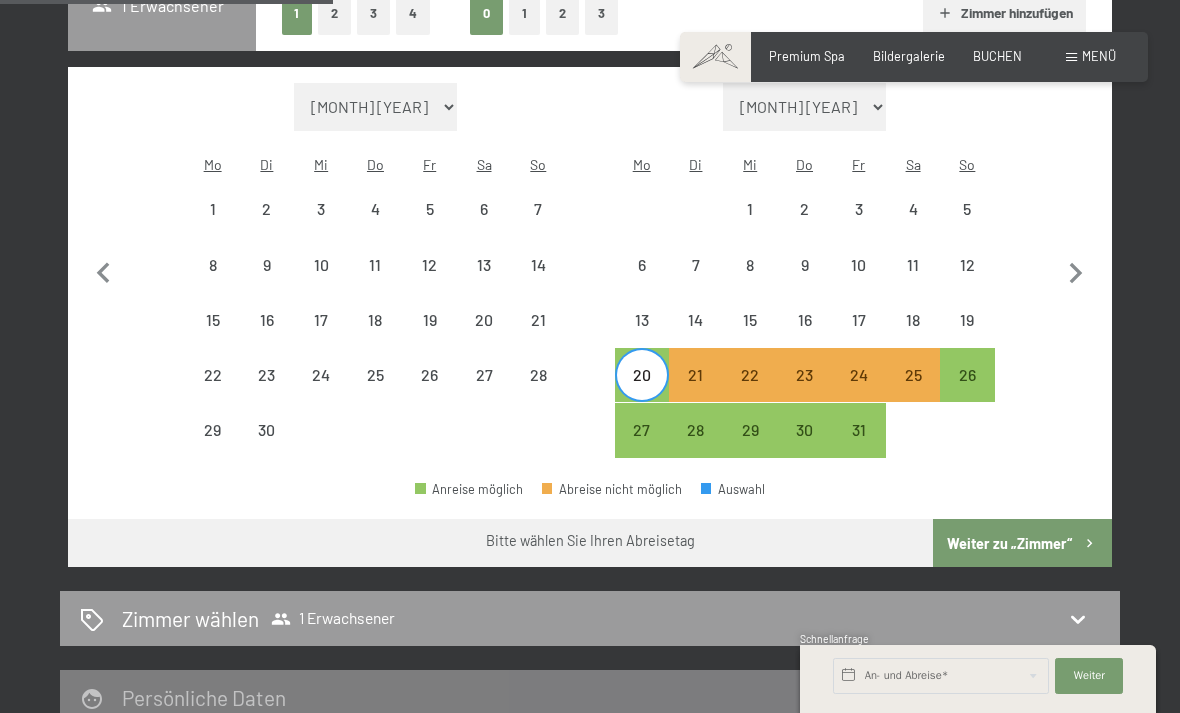 click on "25" at bounding box center (913, 392) 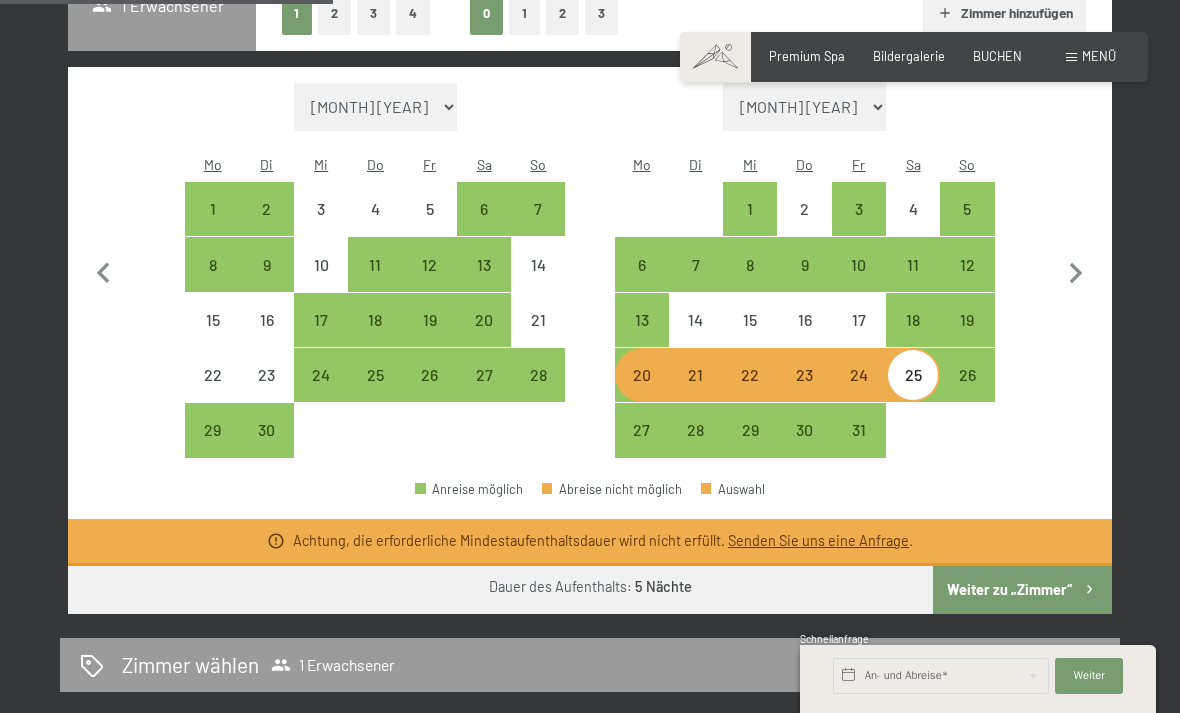 click on "20" at bounding box center (642, 392) 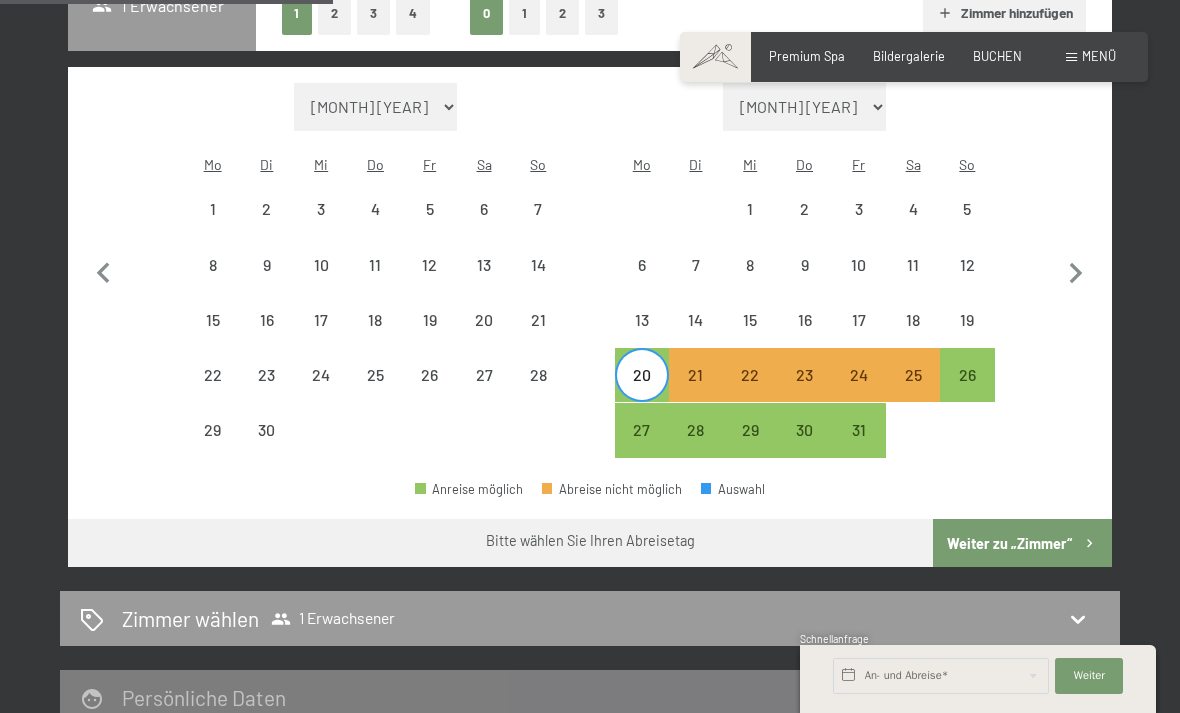 click on "26" at bounding box center (967, 392) 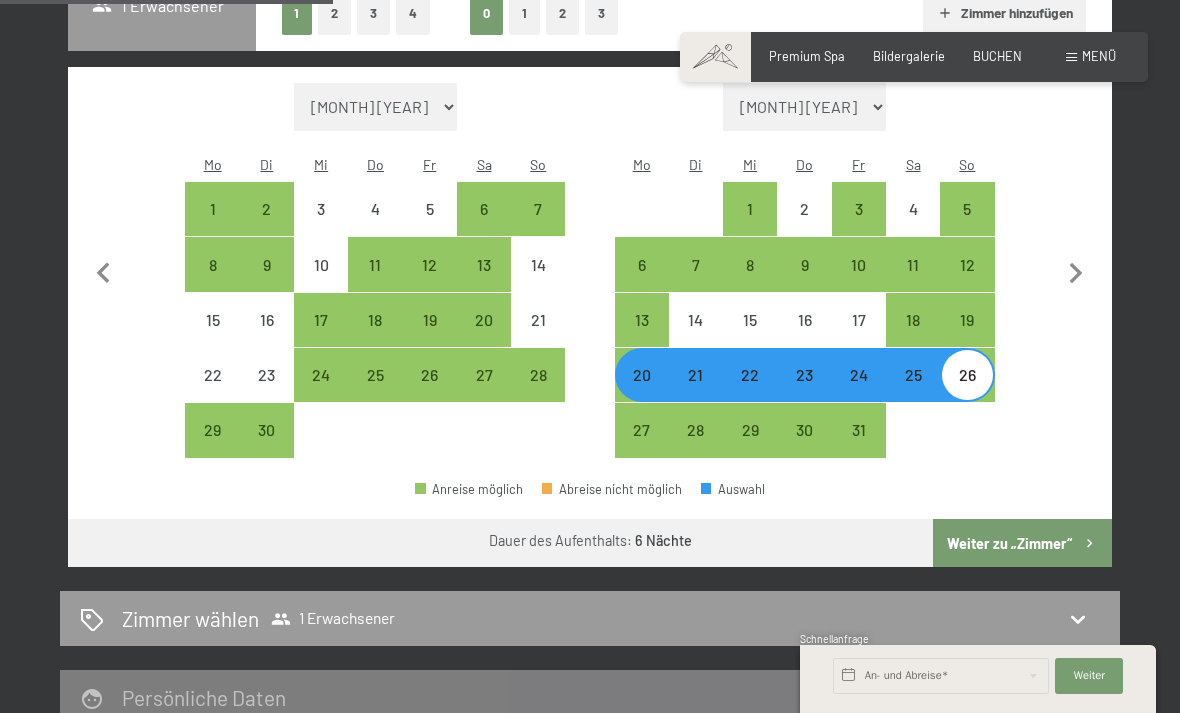 click on "Weiter zu „Zimmer“" at bounding box center [1022, 543] 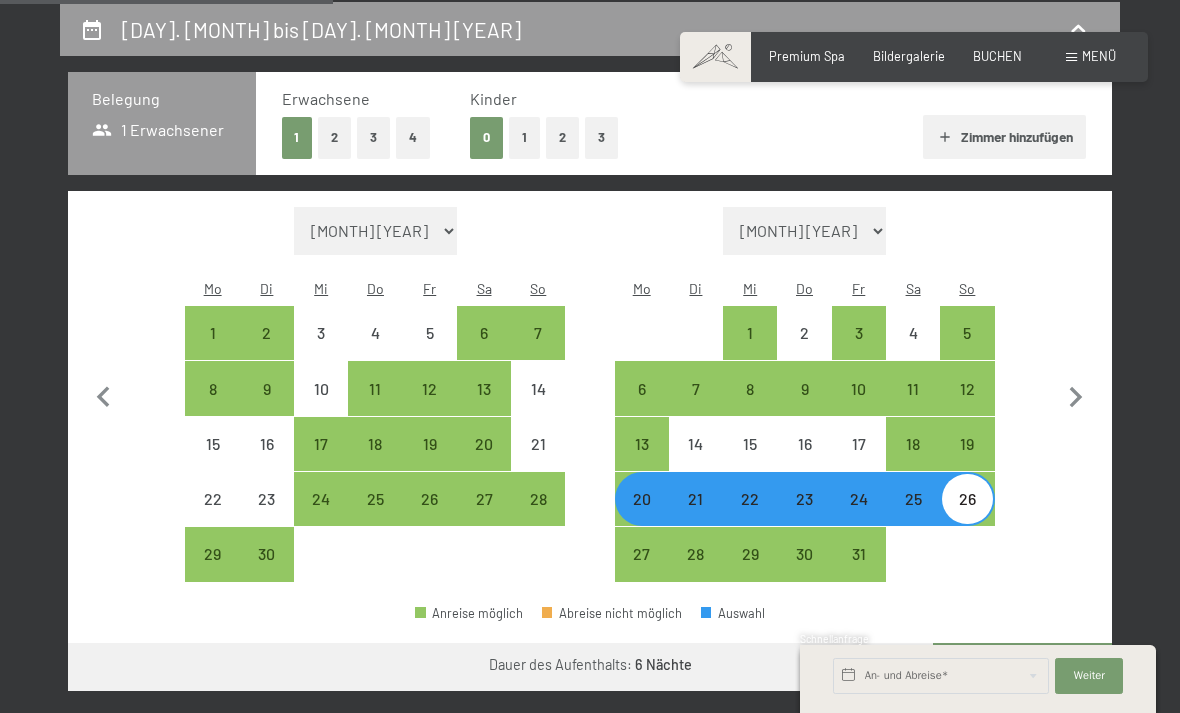 select on "[YEAR]-[MONTH]-[NUMBER]" 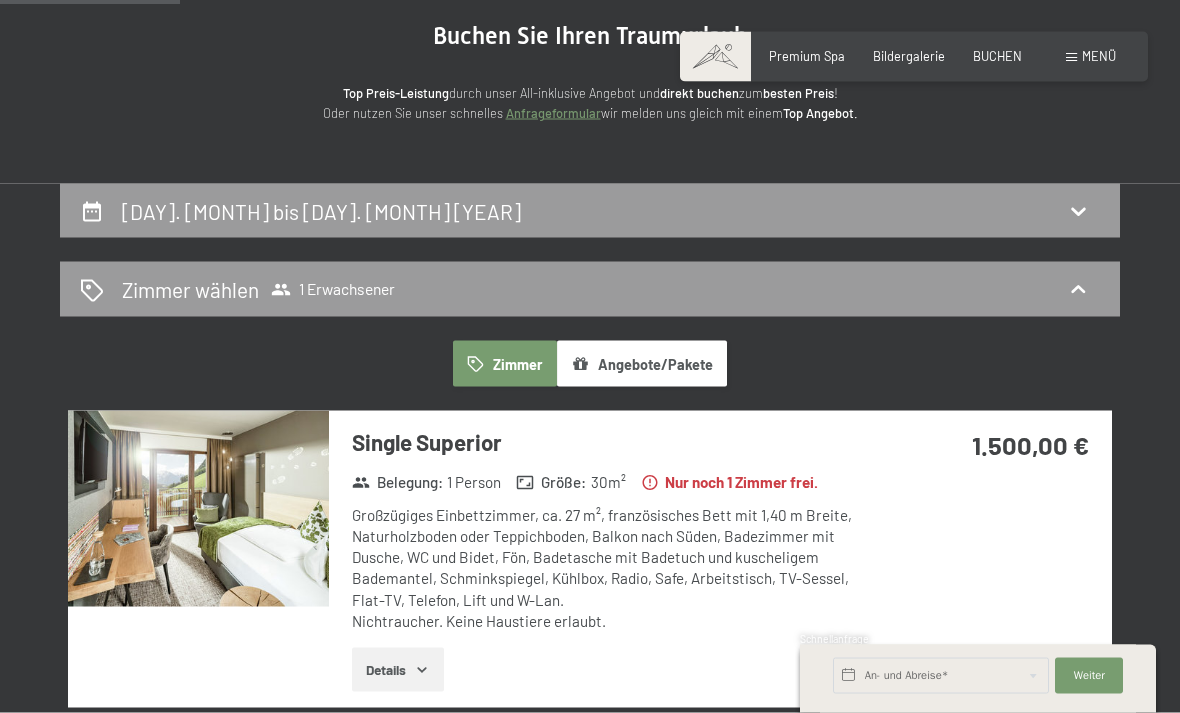 scroll, scrollTop: 0, scrollLeft: 0, axis: both 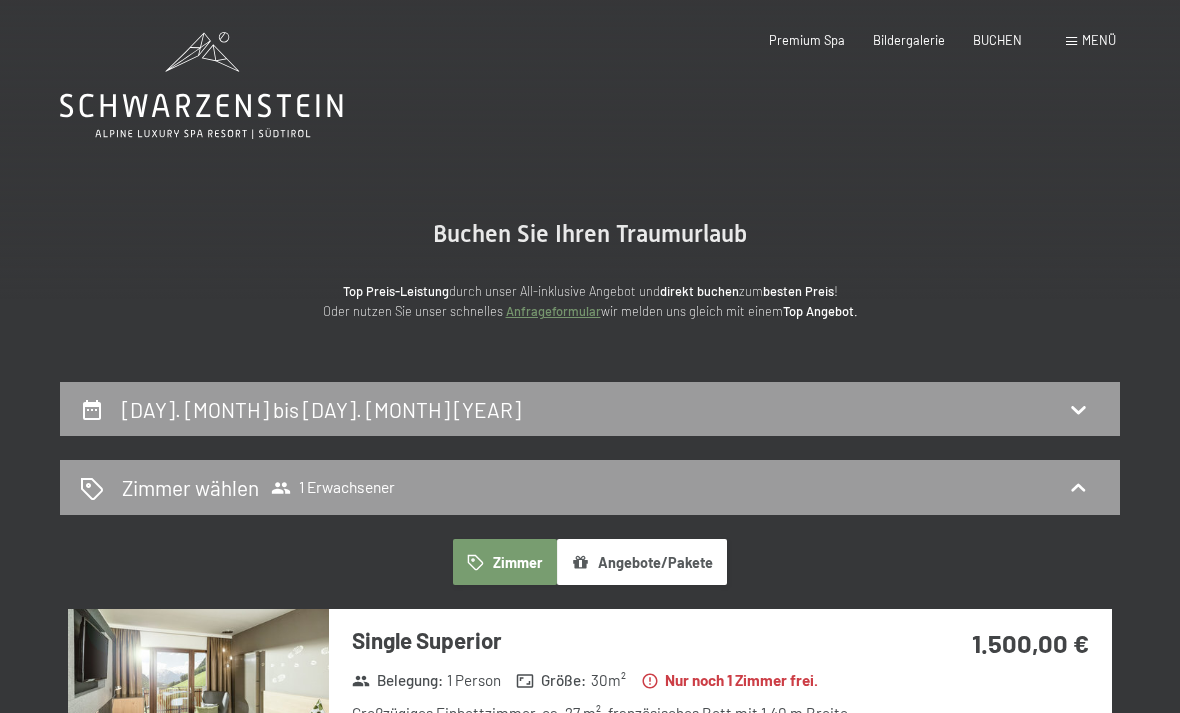 click on "Buchen           Anfragen                                     Premium Spa           Bildergalerie           BUCHEN           Menü                                                                    DE         IT         EN                Gutschein             Bildergalerie               Anfragen           Buchen                    DE         IT         EN                       Das Schwarzenstein           Neuheiten im Schwarzenstein         Ihre Gastgeber         Premium Spa         Gourmet         Aktiv         Wochenprogramm         Bilder             Family         GoGreen         Belvita         Bildergalerie                     Wohnen & Preise           Inklusivleistungen         Zimmer & Preise         Liste             Angebote         Liste             Familienpreise         Spa Anwendungen         Treuebonus         Anfrage         Buchung         AGBs - Info         Gutschein         Geschenksidee         App. Luxegg                     Umgebung" at bounding box center [914, 41] 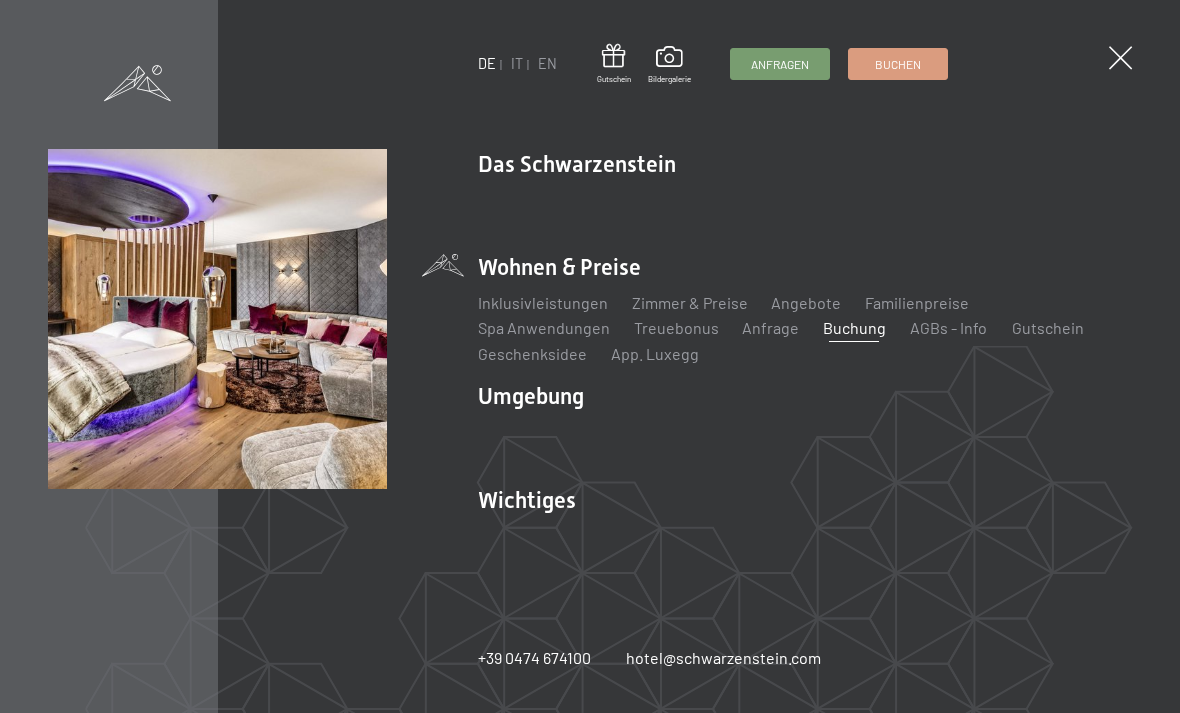 click on "Zimmer & Preise" at bounding box center (689, 302) 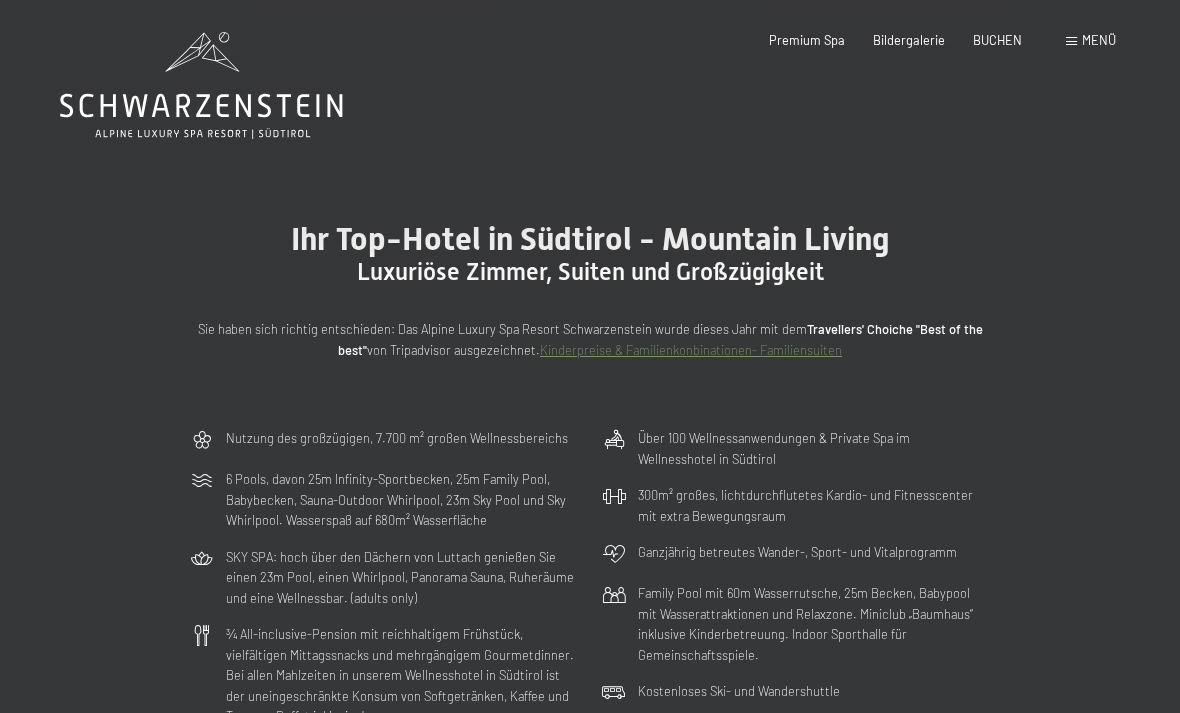 scroll, scrollTop: 0, scrollLeft: 0, axis: both 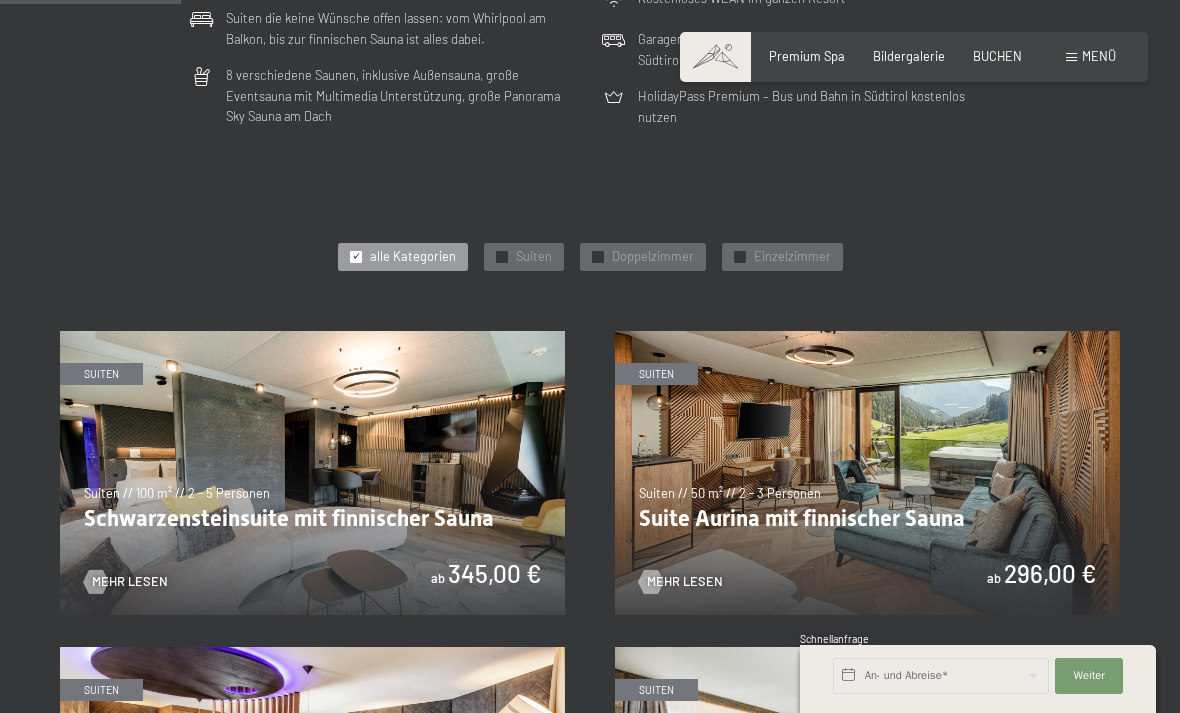 click on "Suiten" at bounding box center [534, 257] 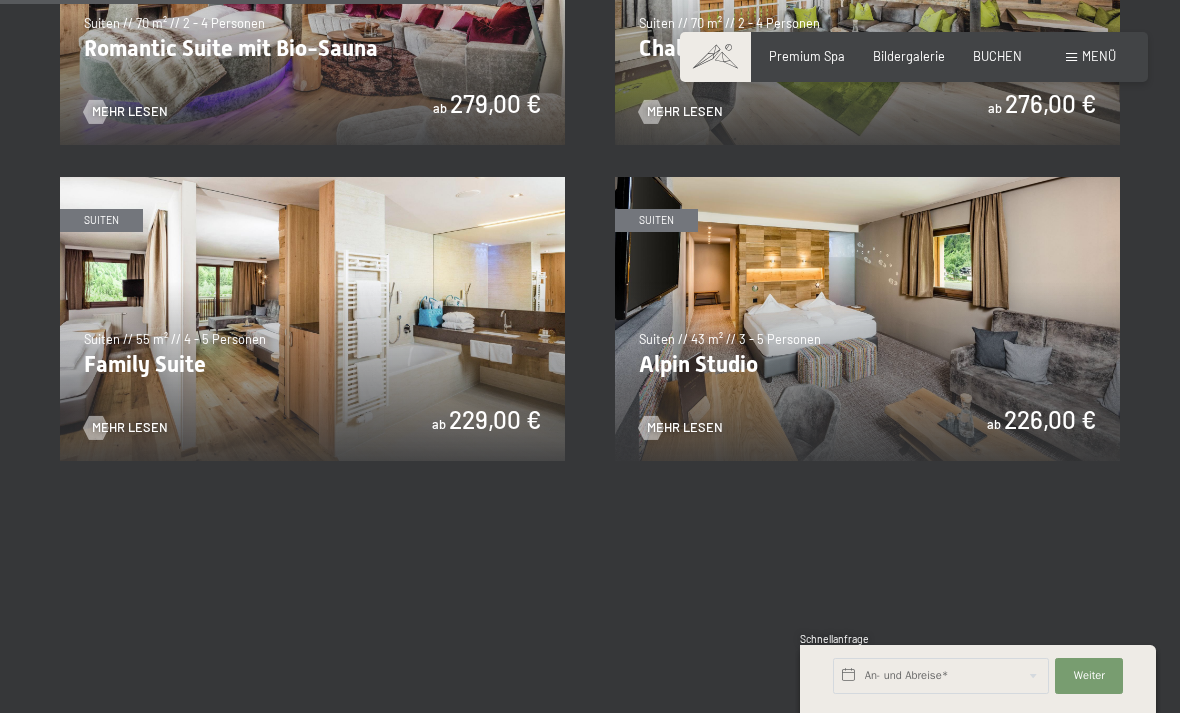 scroll, scrollTop: 1519, scrollLeft: 0, axis: vertical 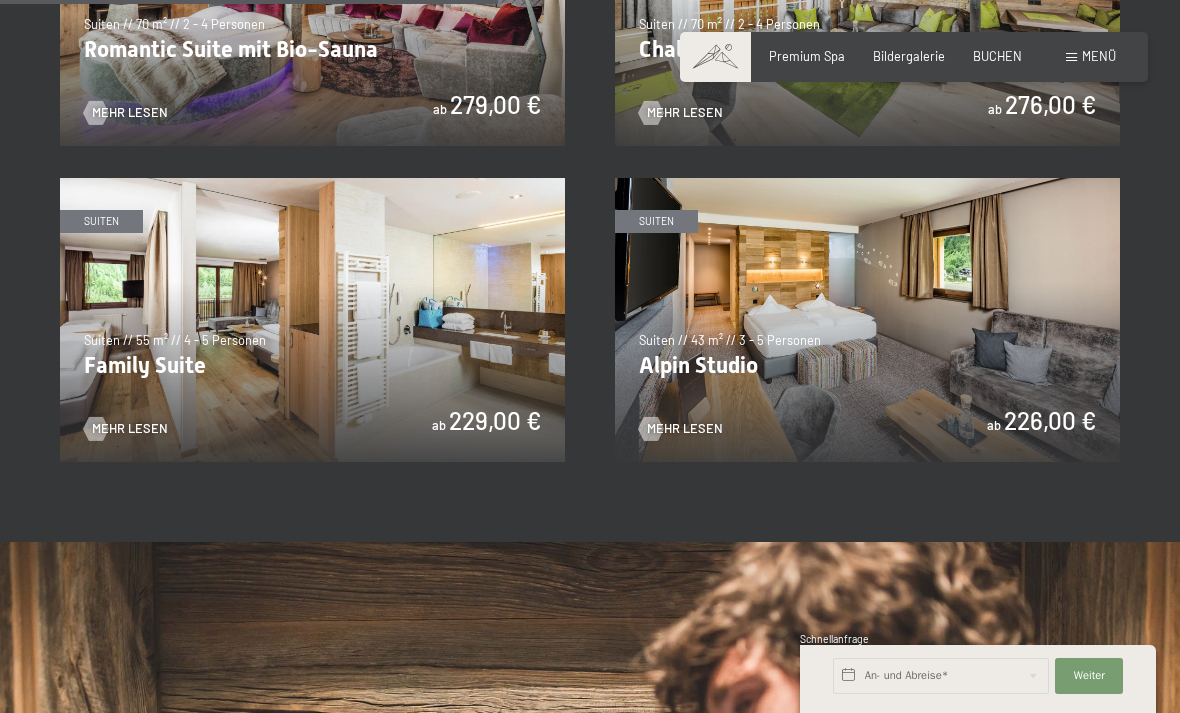 click at bounding box center [867, 320] 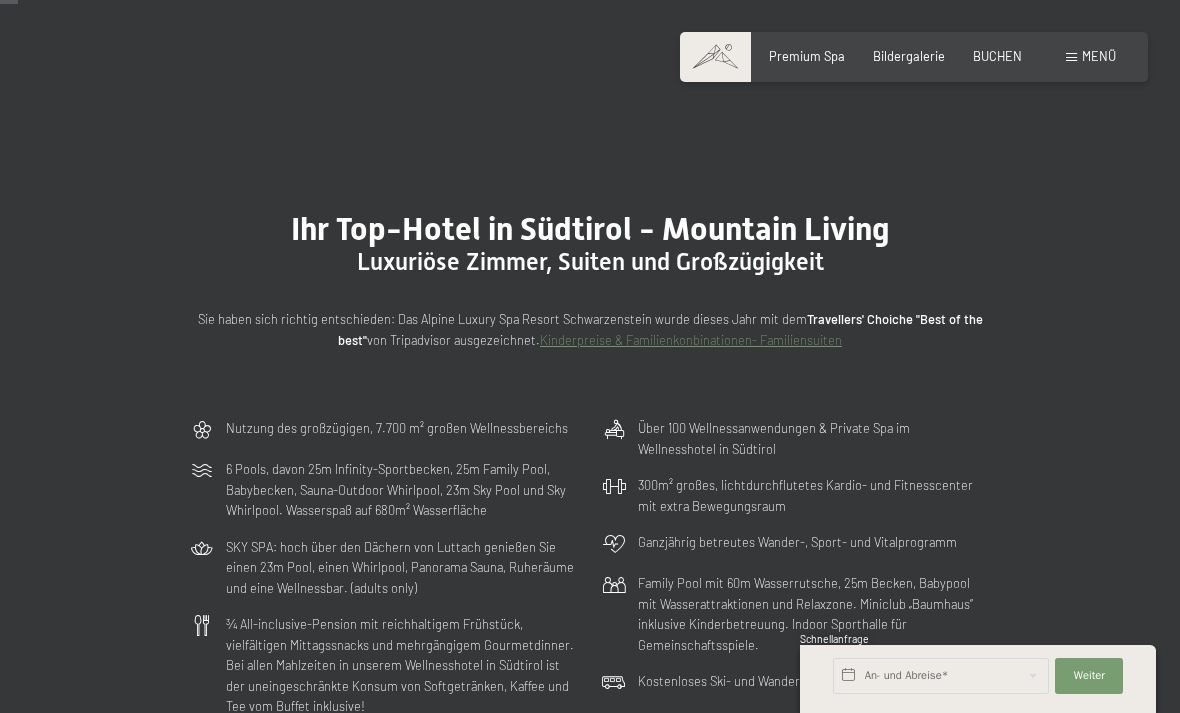 scroll, scrollTop: 0, scrollLeft: 0, axis: both 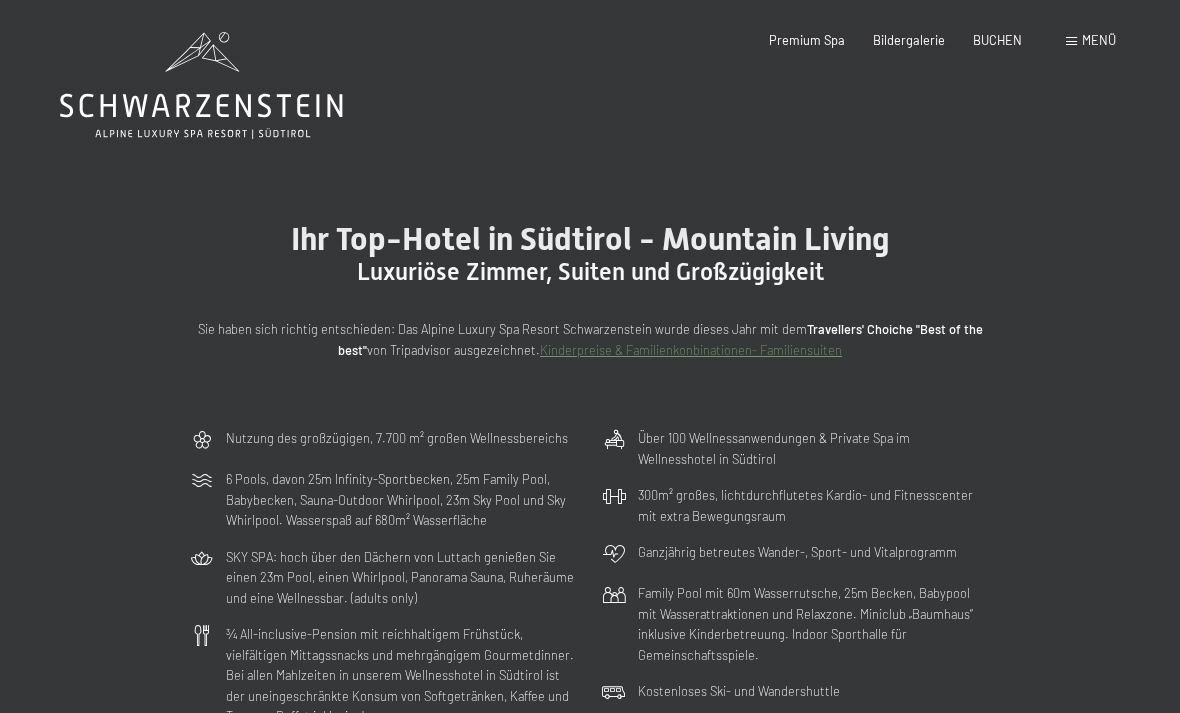 click 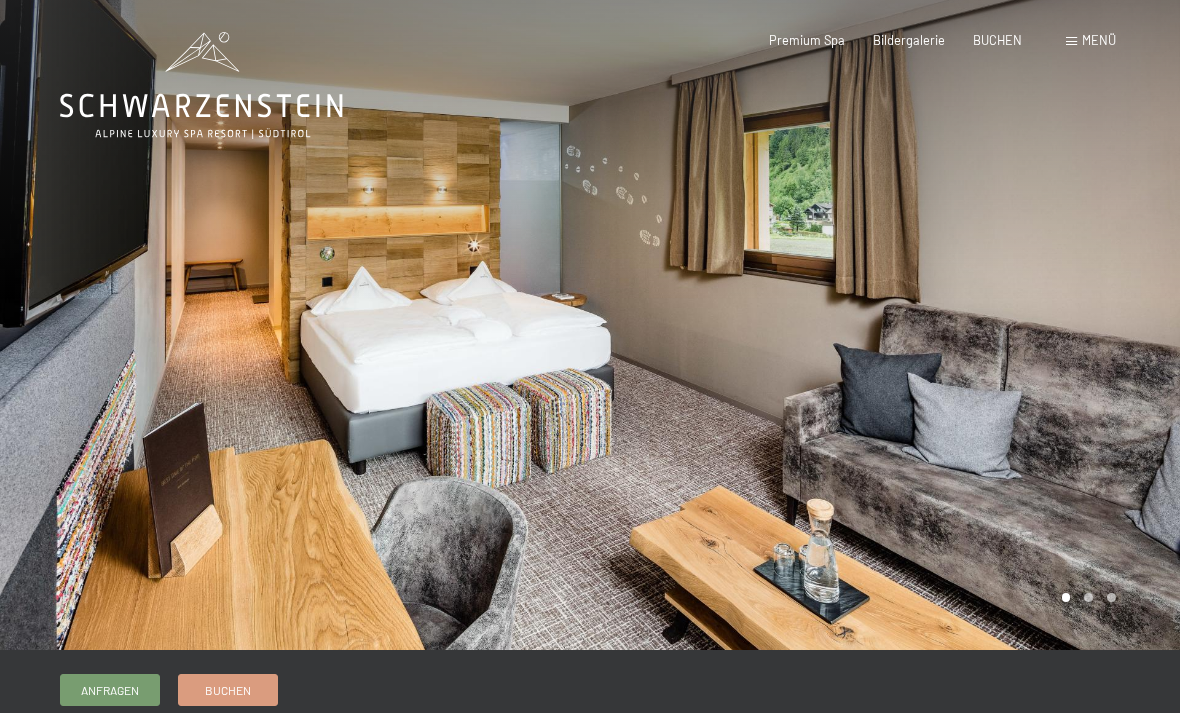 scroll, scrollTop: 0, scrollLeft: 0, axis: both 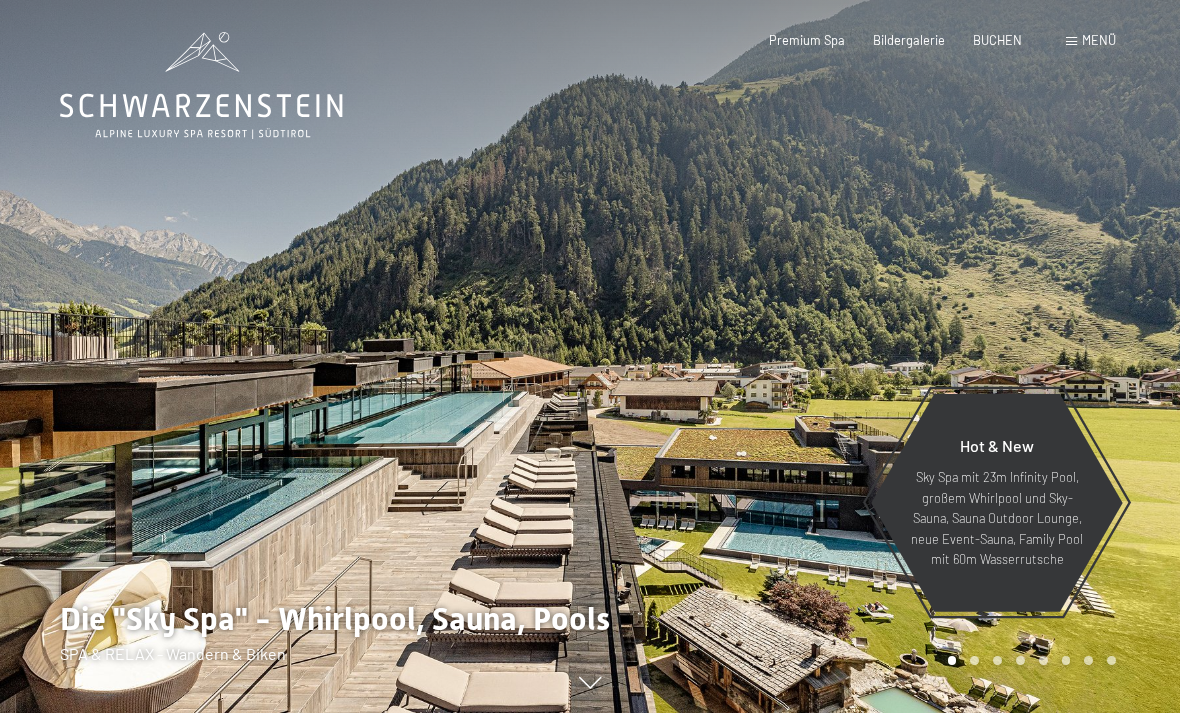 click on "Sky Spa mit 23m Infinity Pool, großem Whirlpool und Sky-Sauna, Sauna Outdoor Lounge, neue Event-Sauna, Family Pool mit 60m Wasserrutsche" at bounding box center [997, 518] 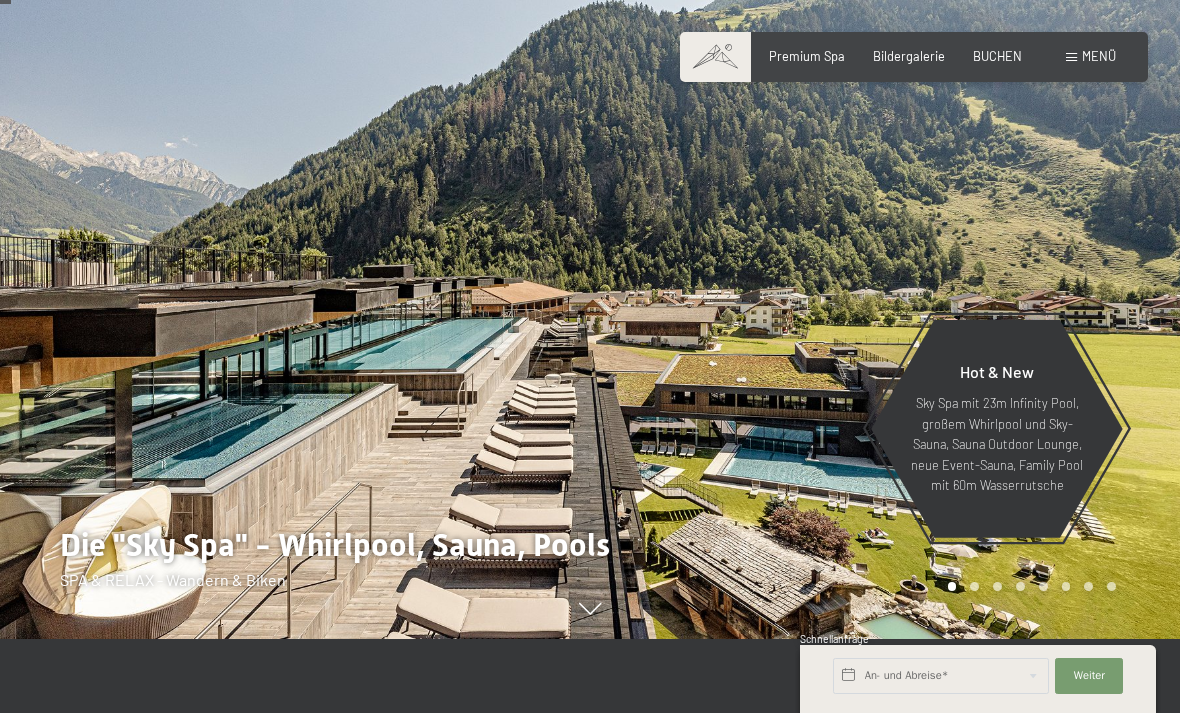 scroll, scrollTop: 0, scrollLeft: 0, axis: both 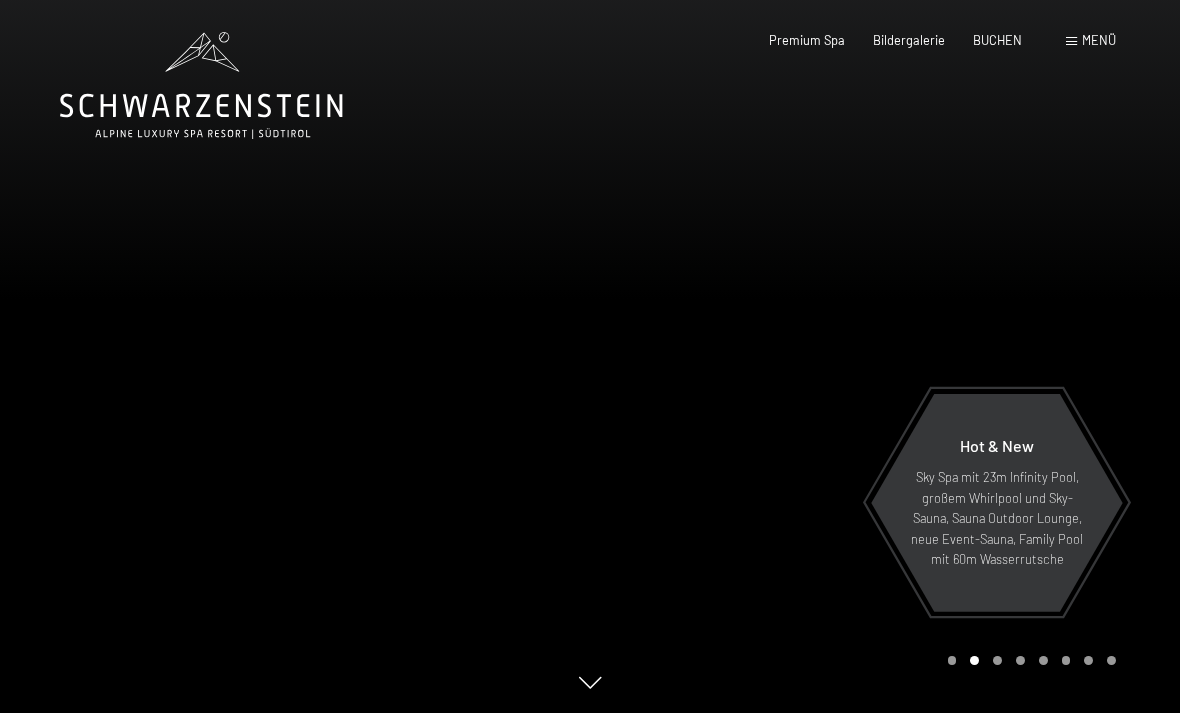click on "Menü" at bounding box center (1099, 40) 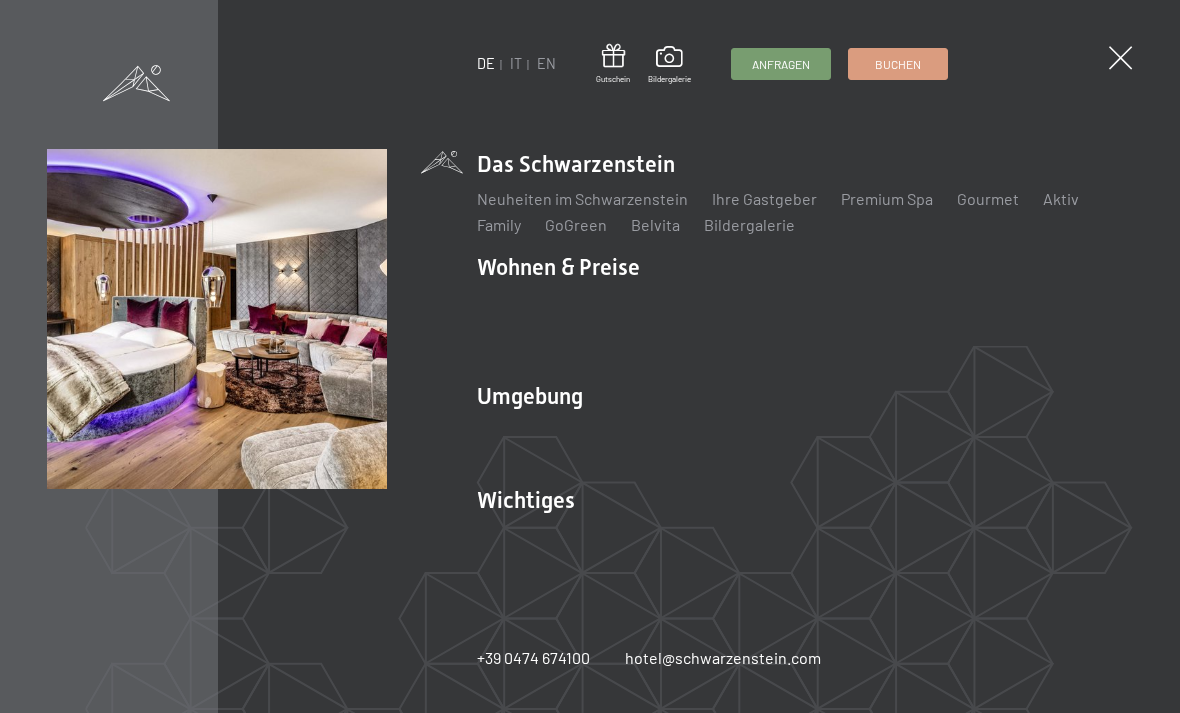 click on "Zimmer & Preise" at bounding box center (689, 302) 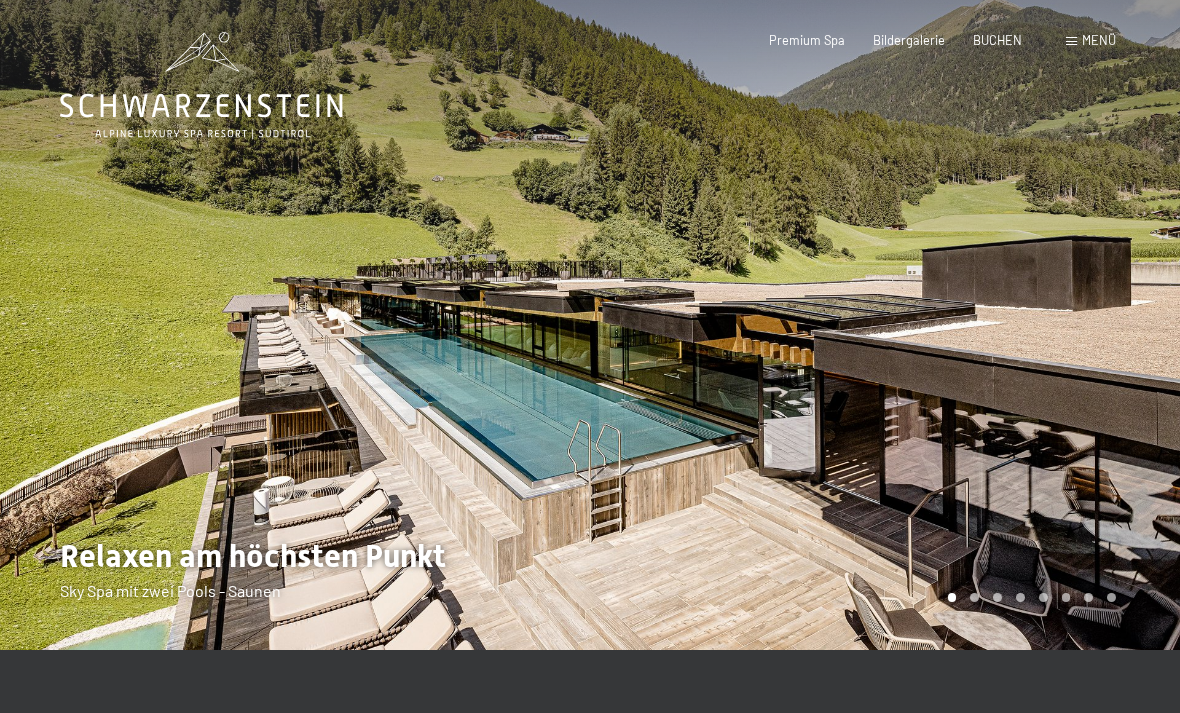 scroll, scrollTop: 0, scrollLeft: 0, axis: both 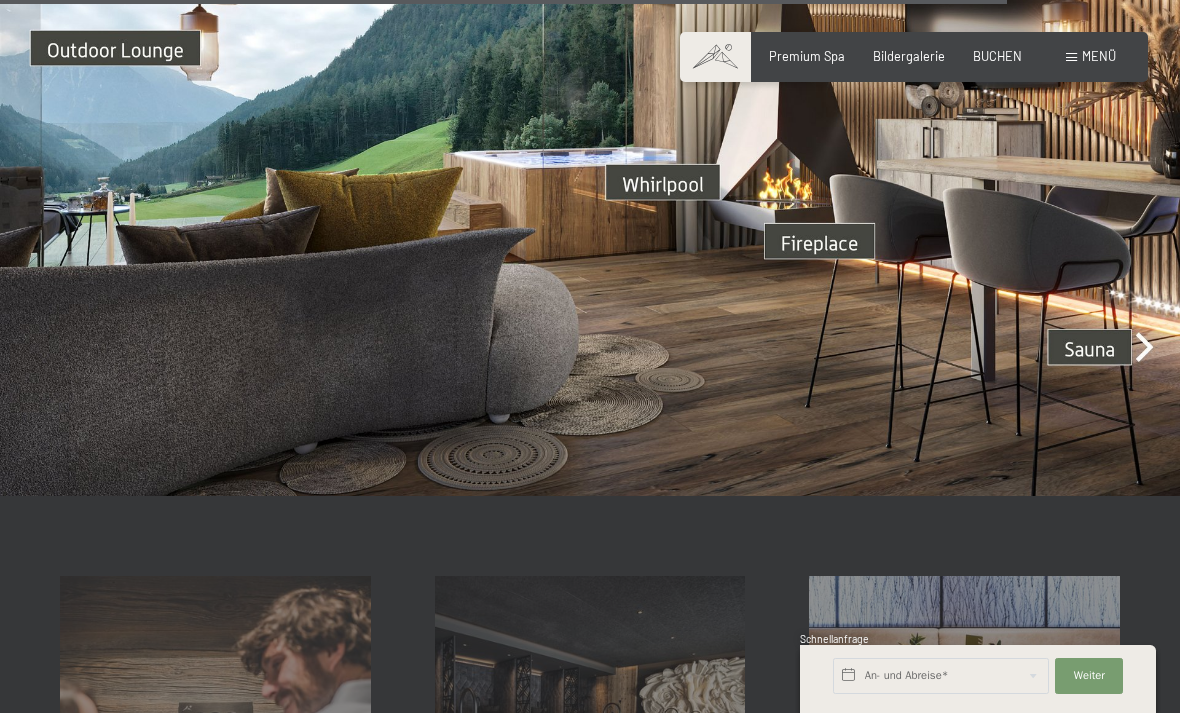 click at bounding box center (590, 164) 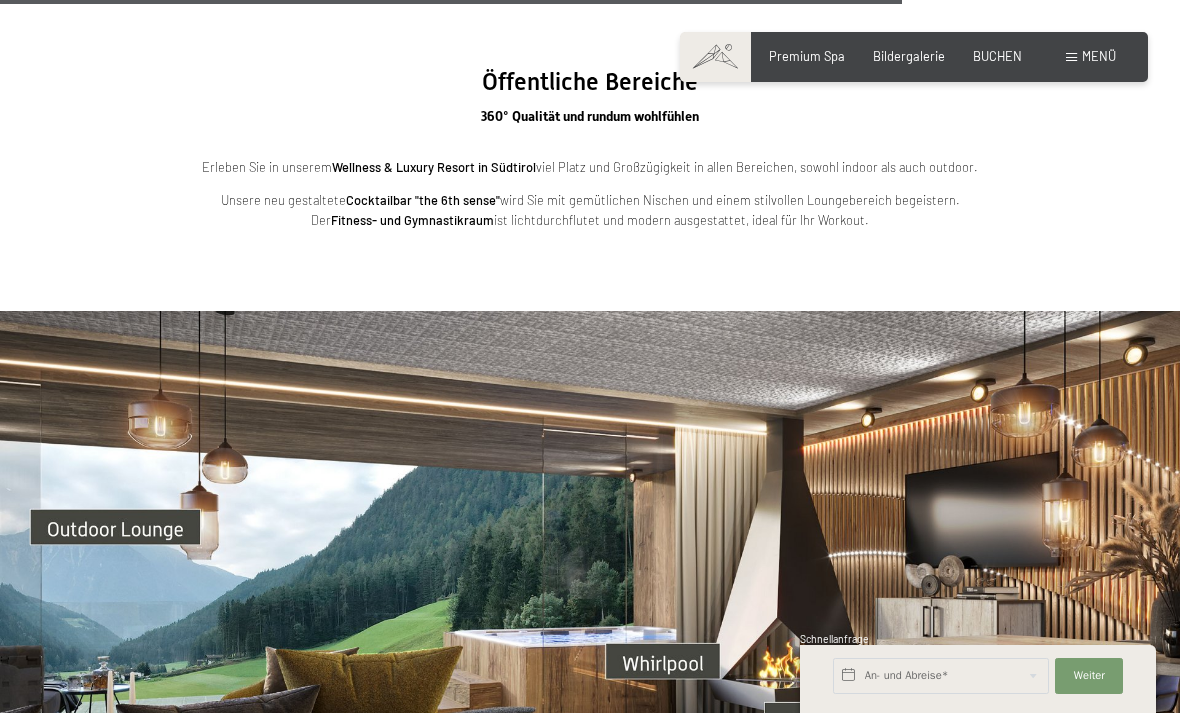 scroll, scrollTop: 4567, scrollLeft: 0, axis: vertical 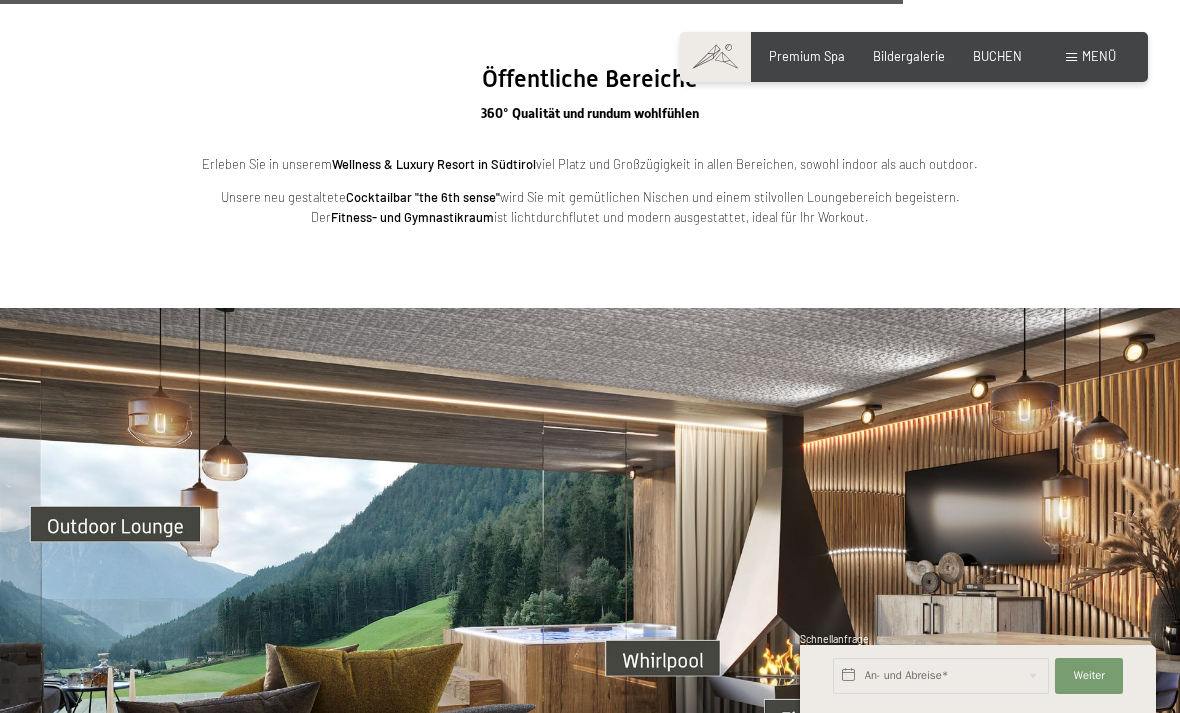 click at bounding box center [590, 640] 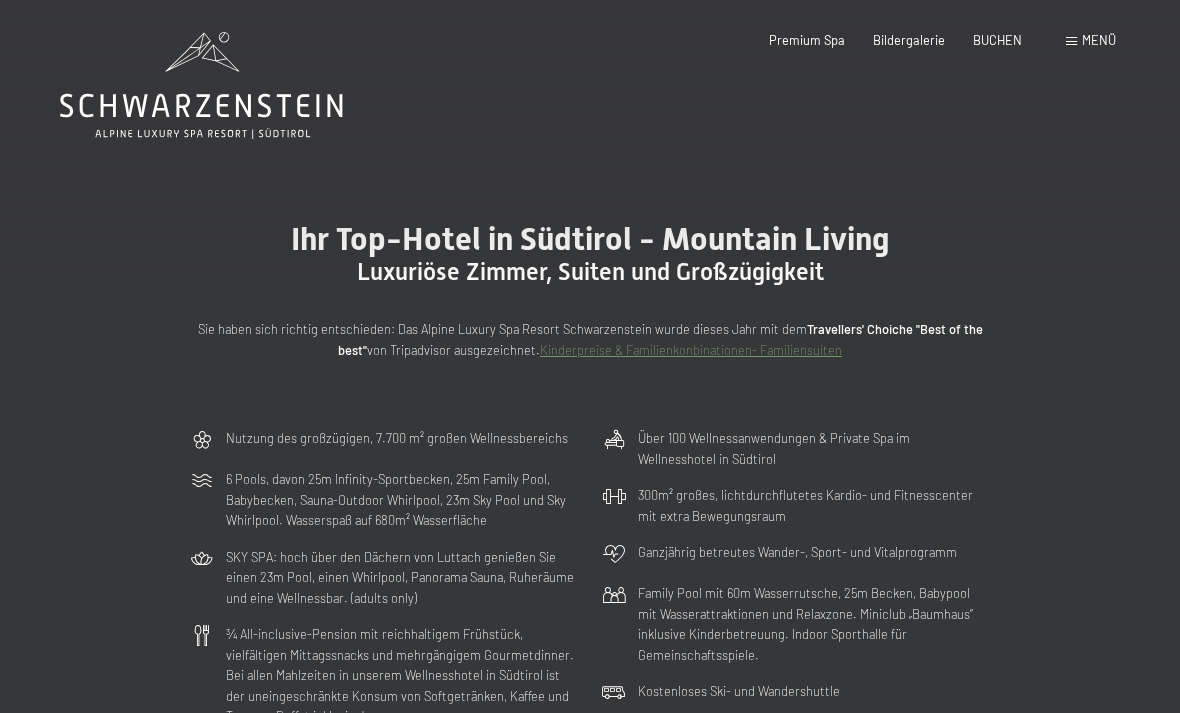 scroll, scrollTop: 0, scrollLeft: 0, axis: both 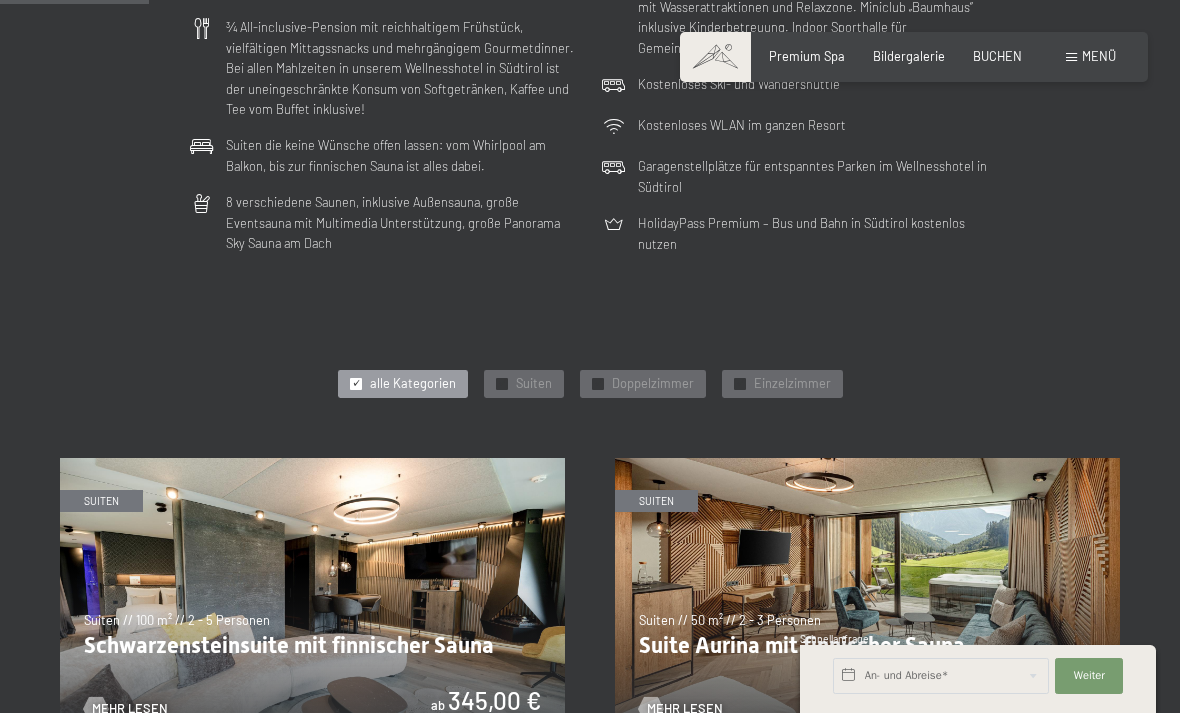 click on "Suiten" at bounding box center (534, 384) 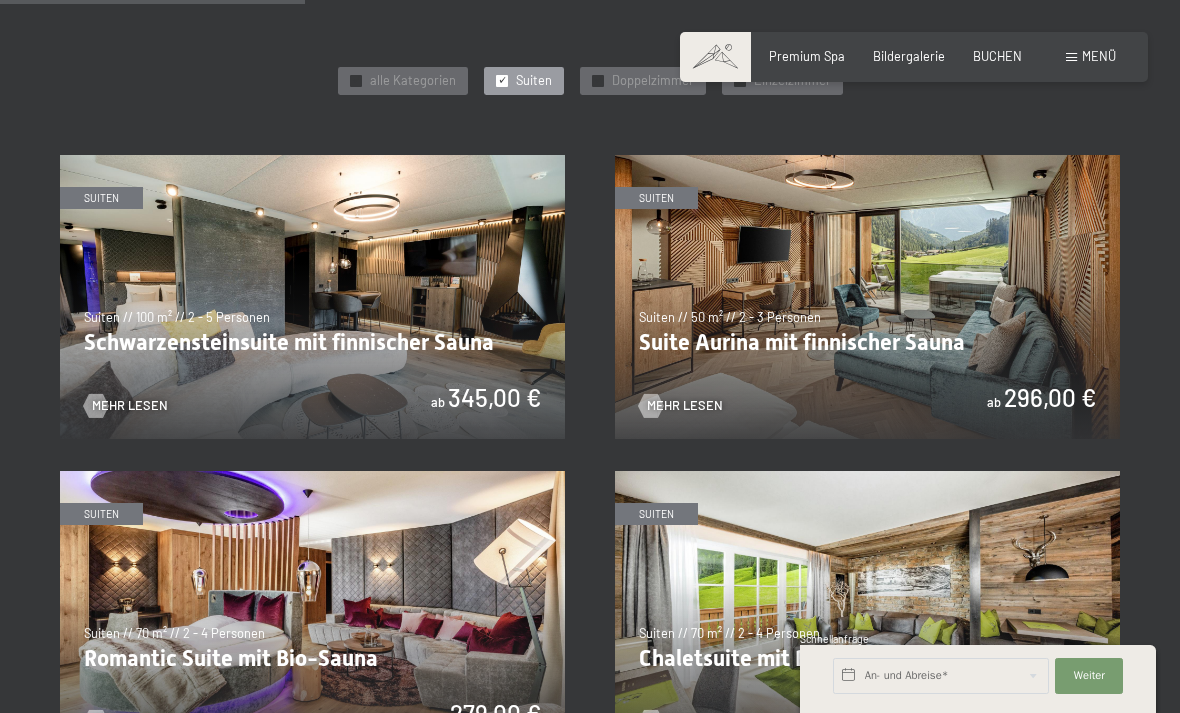 scroll, scrollTop: 912, scrollLeft: 0, axis: vertical 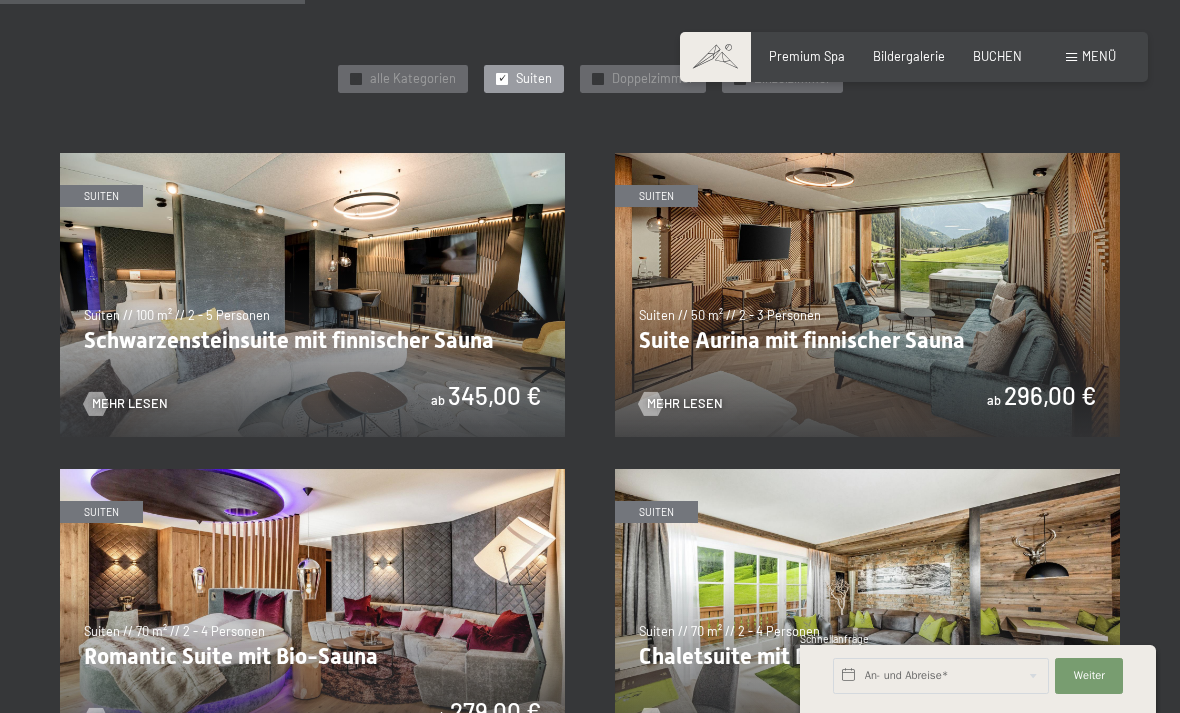 click on "Mehr Lesen" at bounding box center (685, 404) 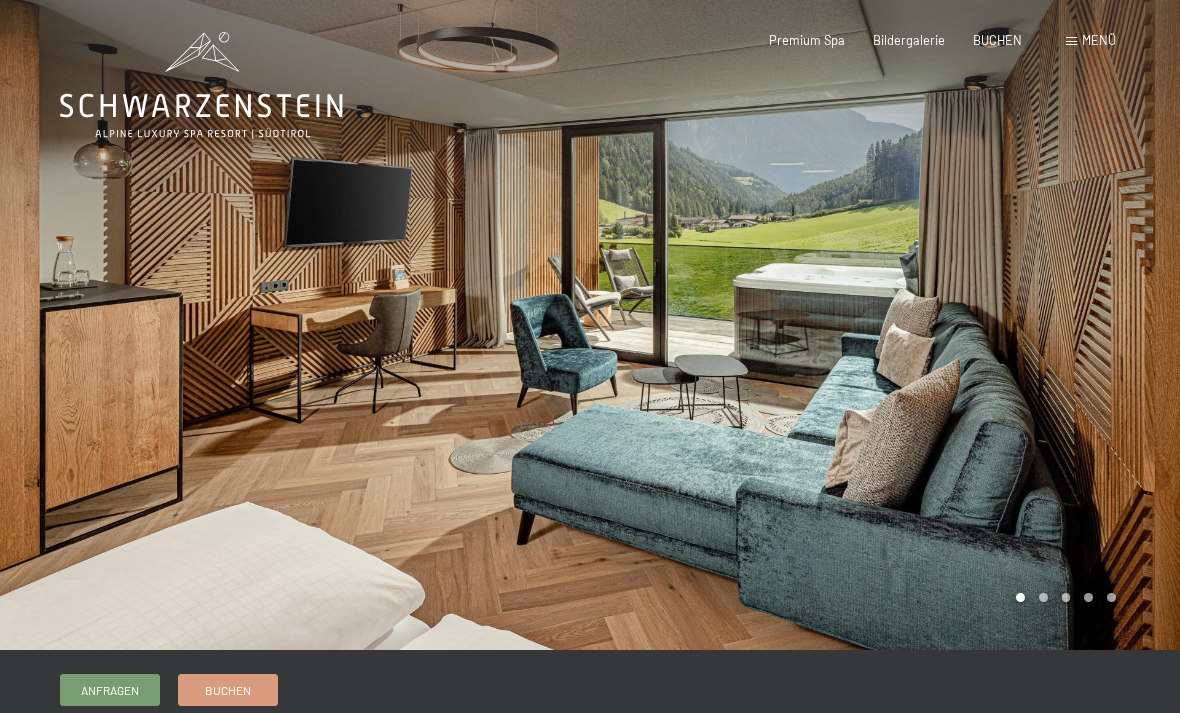 scroll, scrollTop: 0, scrollLeft: 0, axis: both 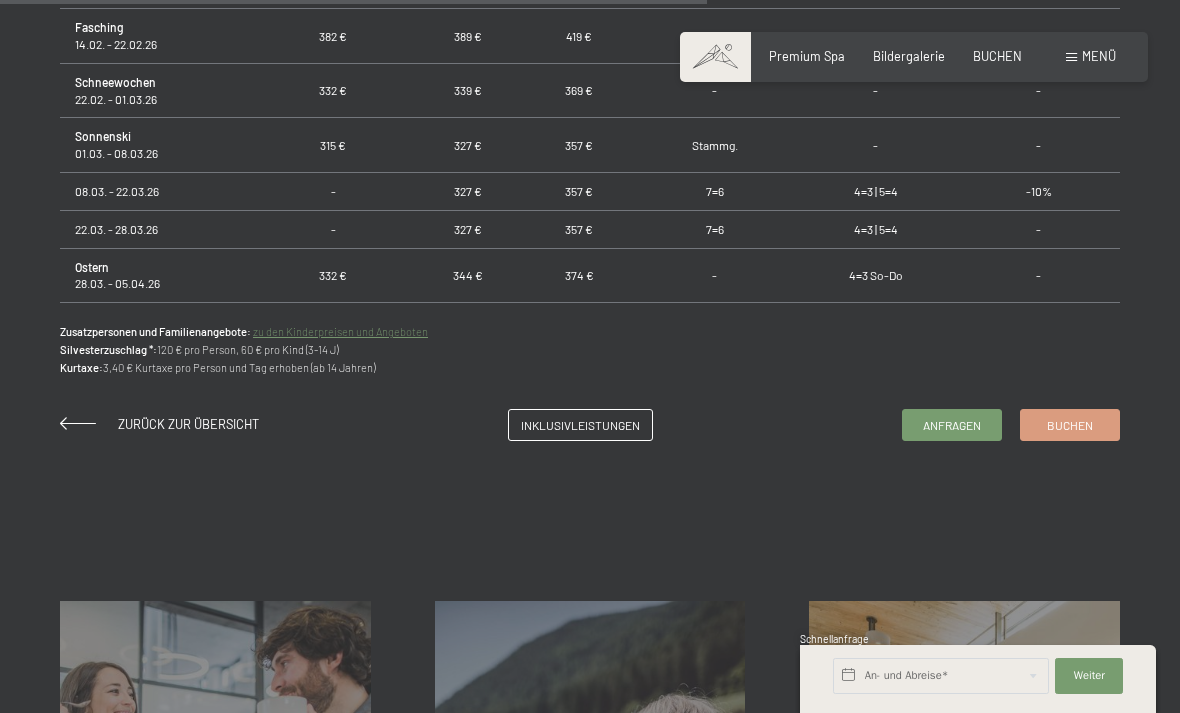 click on "Buchen" at bounding box center (1070, 425) 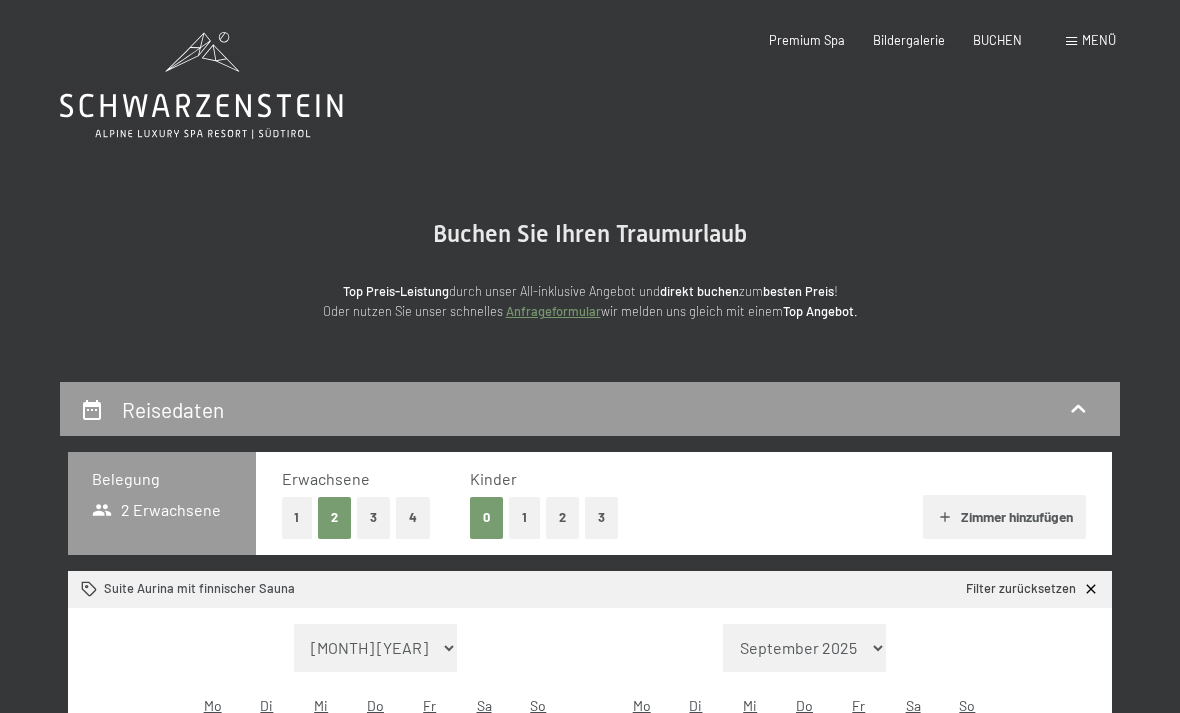 scroll, scrollTop: 0, scrollLeft: 0, axis: both 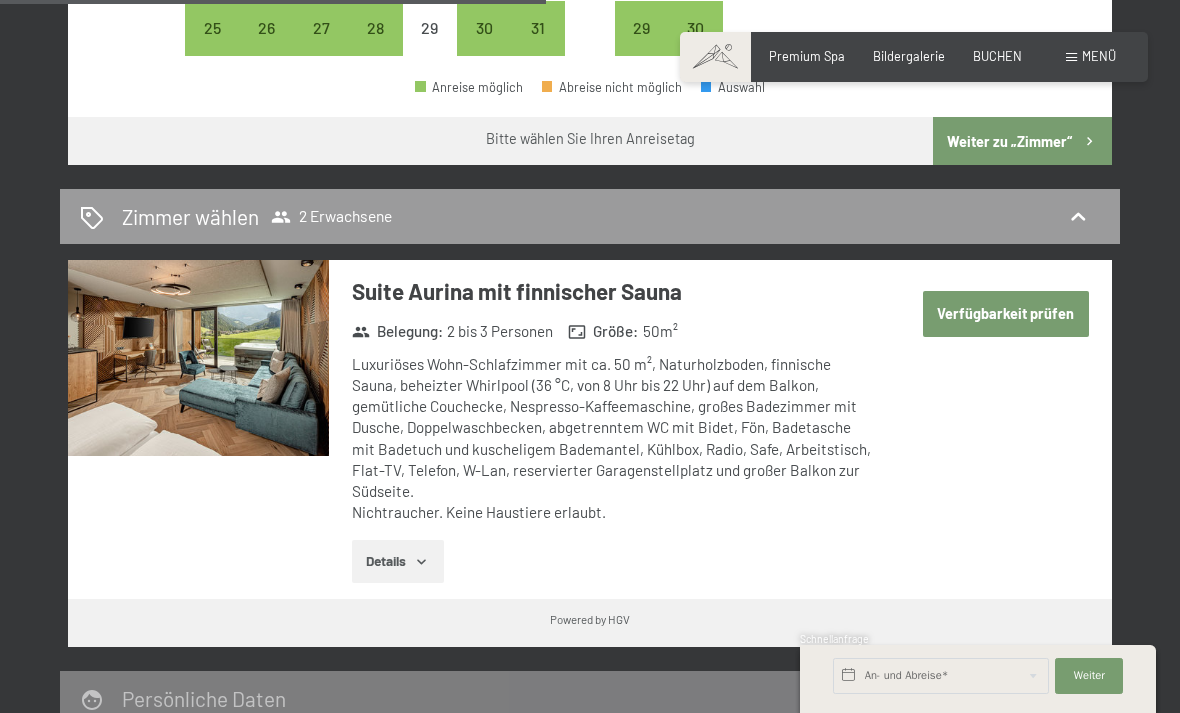 click on "Verfügbarkeit prüfen" at bounding box center [1006, 314] 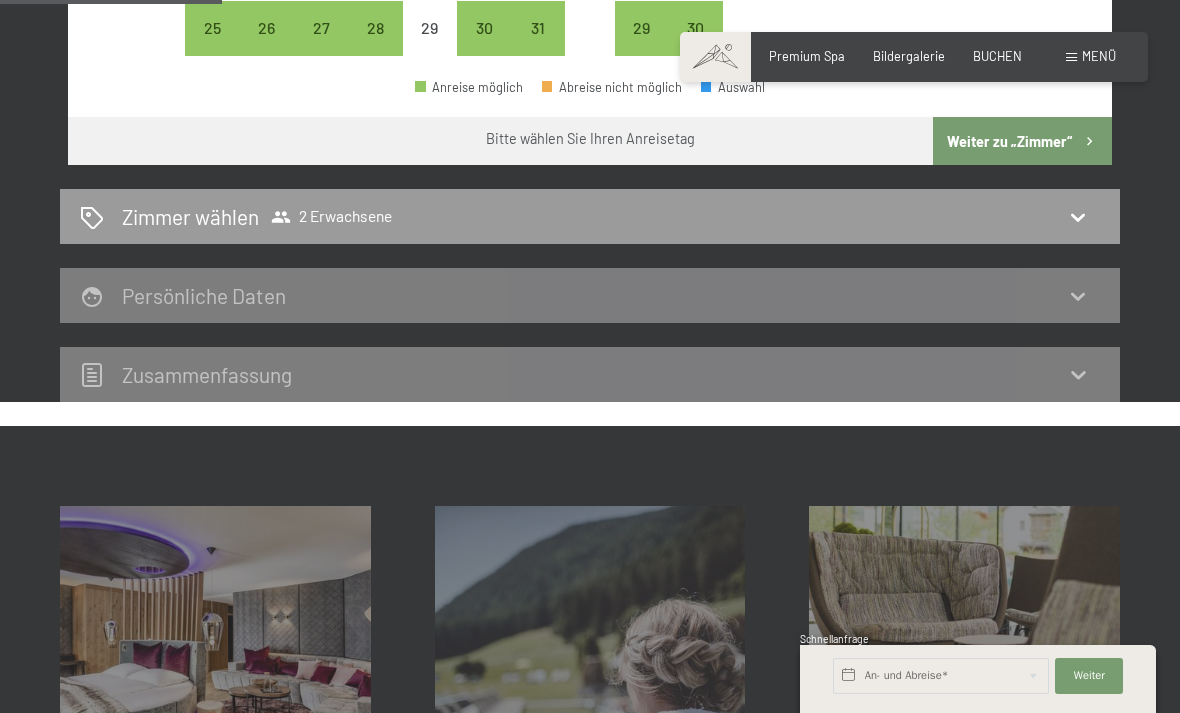 scroll, scrollTop: 380, scrollLeft: 0, axis: vertical 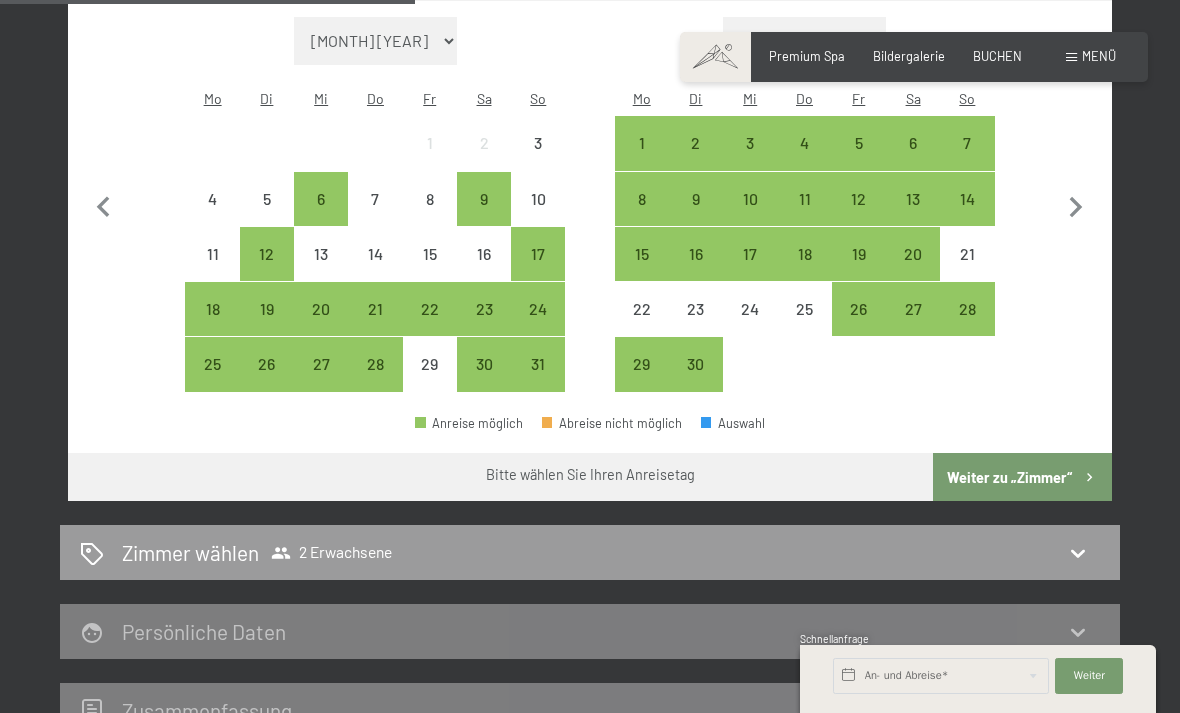 click on "Zimmer wählen" at bounding box center [190, 552] 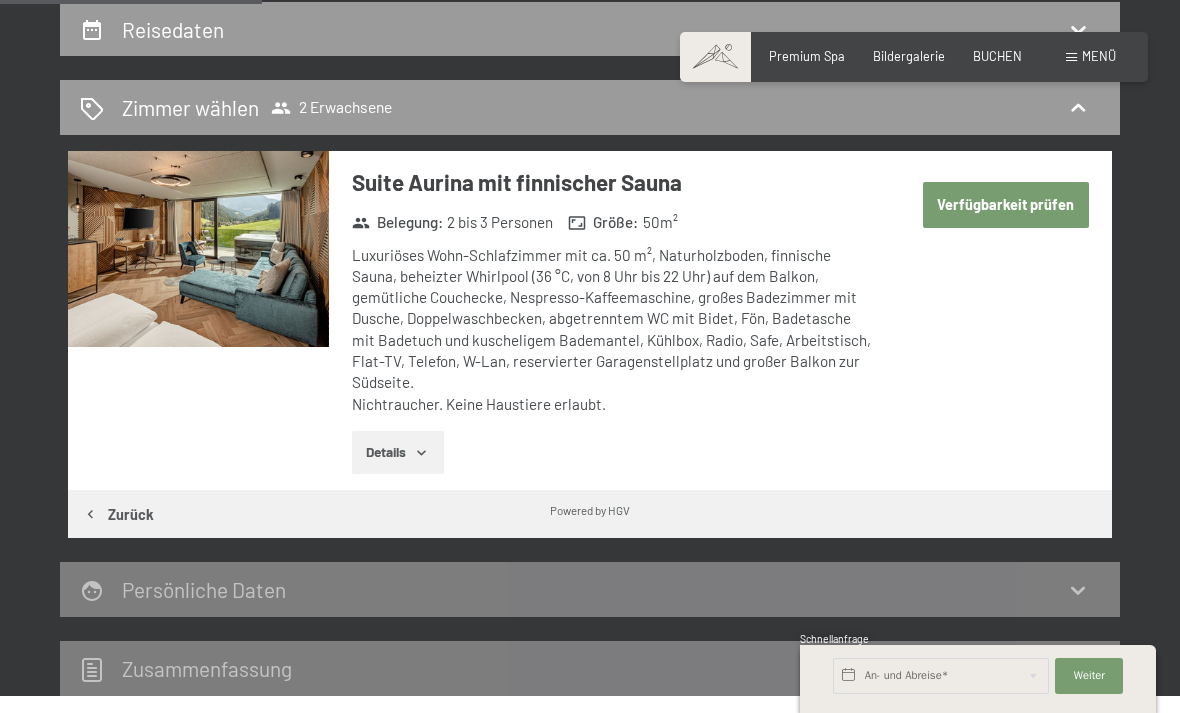 click on "Einwilligung Marketing*" at bounding box center [462, 414] 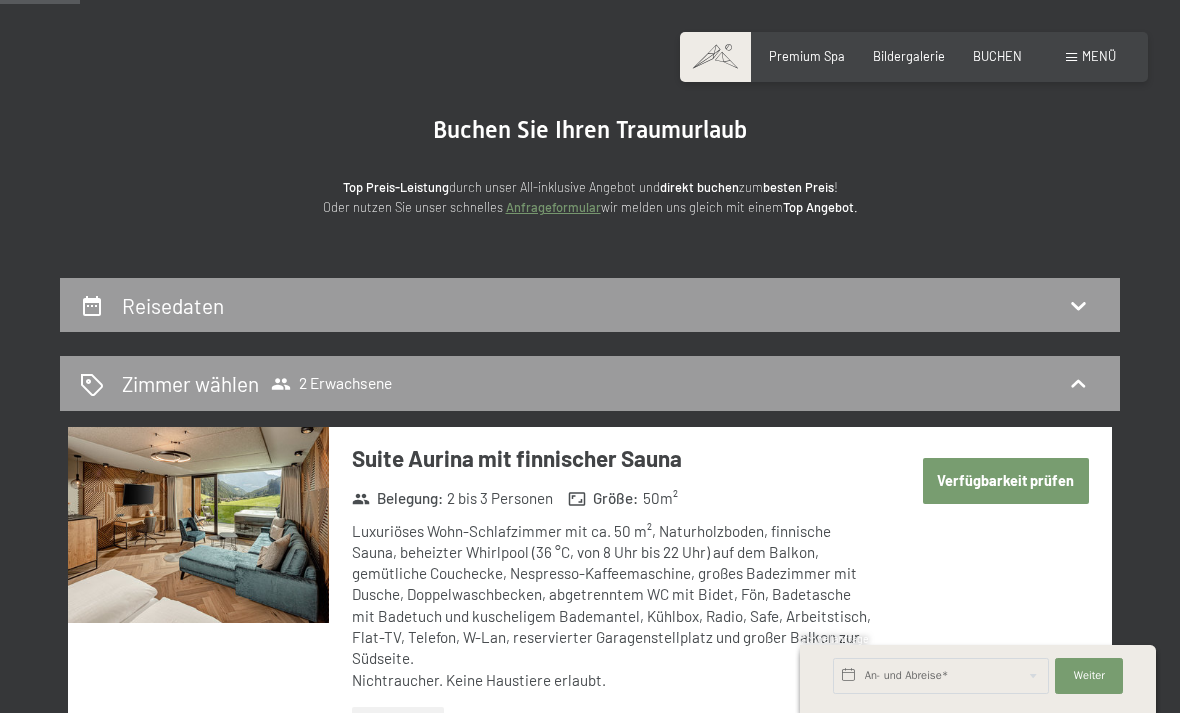 scroll, scrollTop: 0, scrollLeft: 0, axis: both 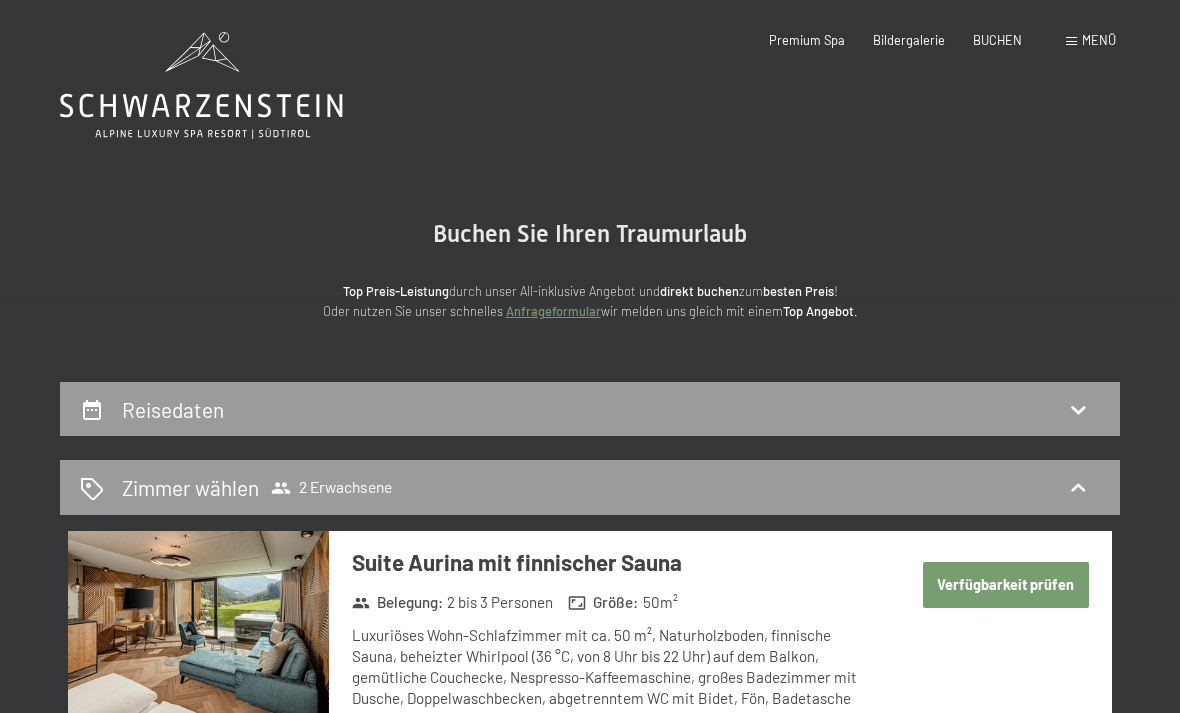 click on "Verfügbarkeit prüfen" at bounding box center (1006, 585) 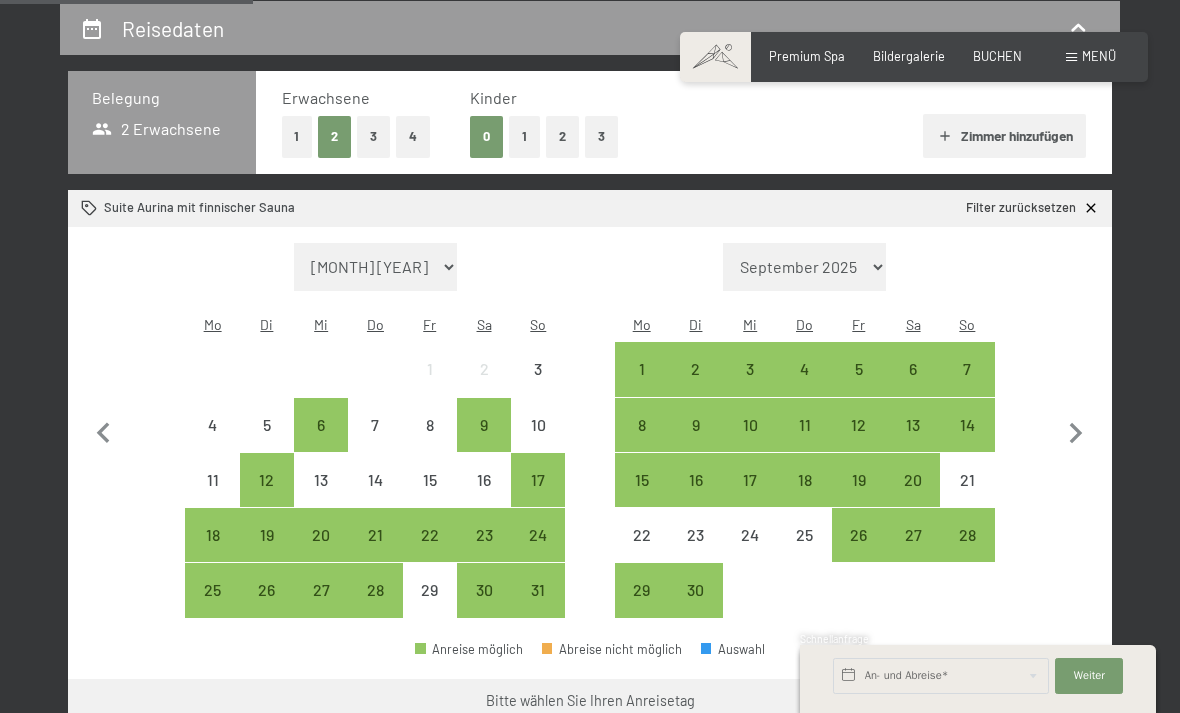 scroll, scrollTop: 385, scrollLeft: 0, axis: vertical 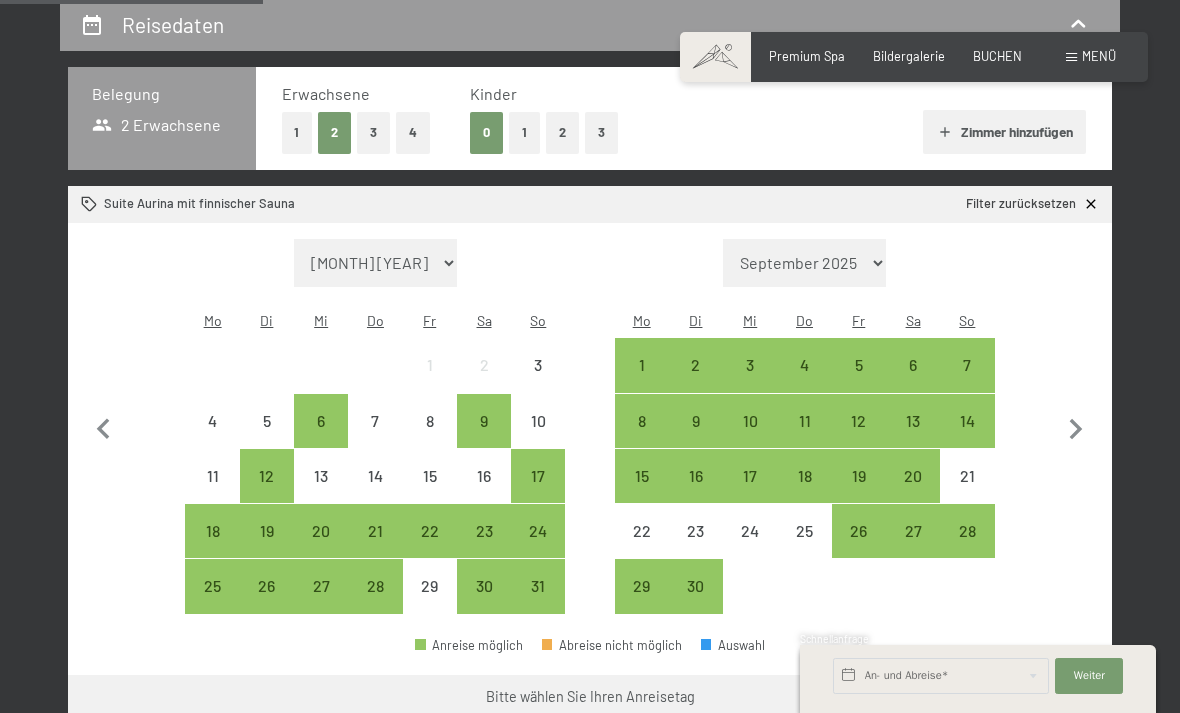 click 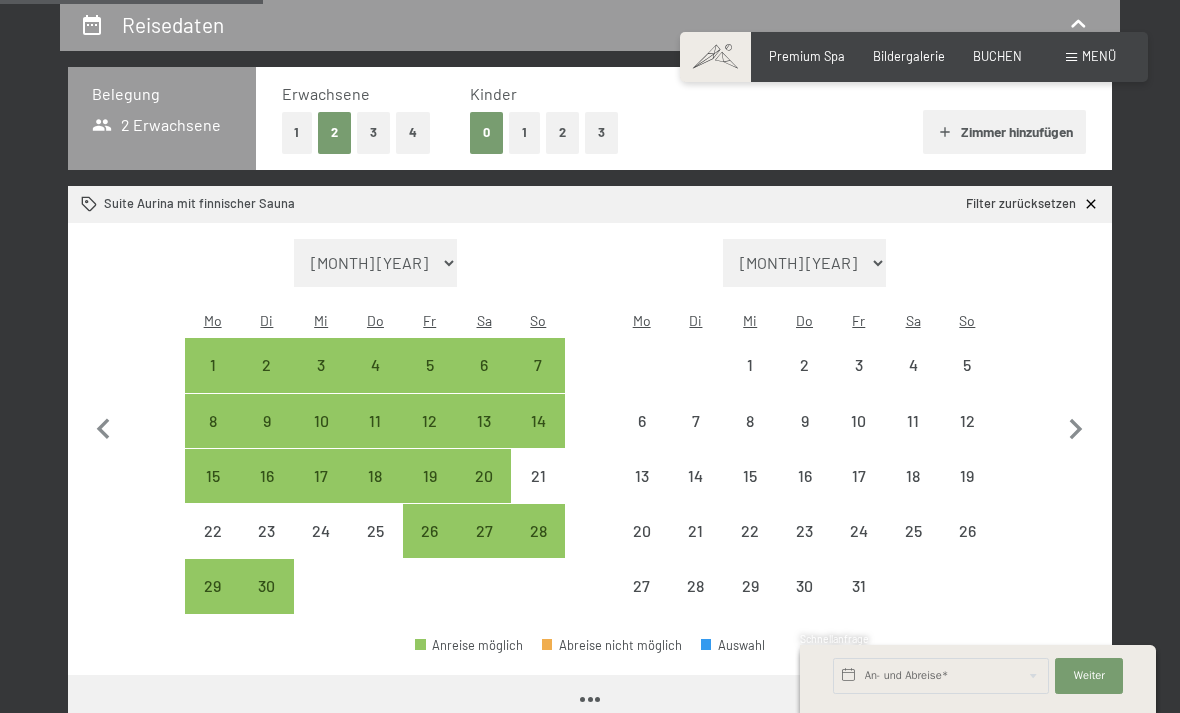 select on "[YEAR]-[MONTH]-[NUMBER]" 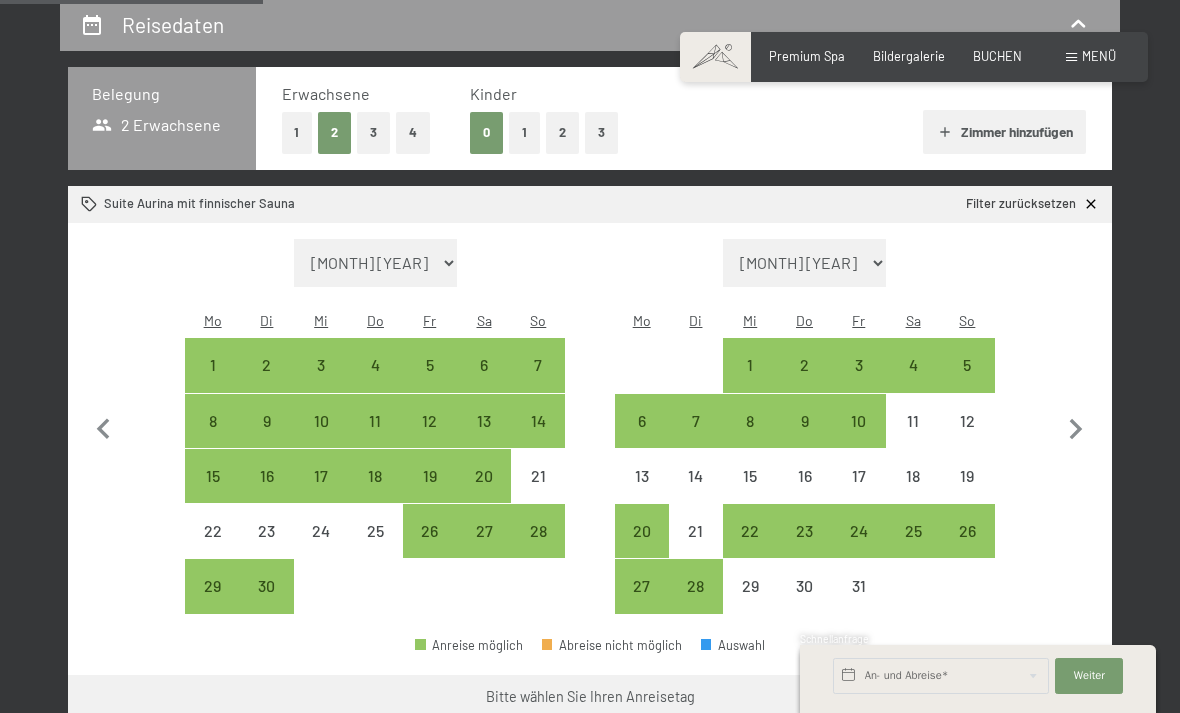 click on "27" at bounding box center (484, 548) 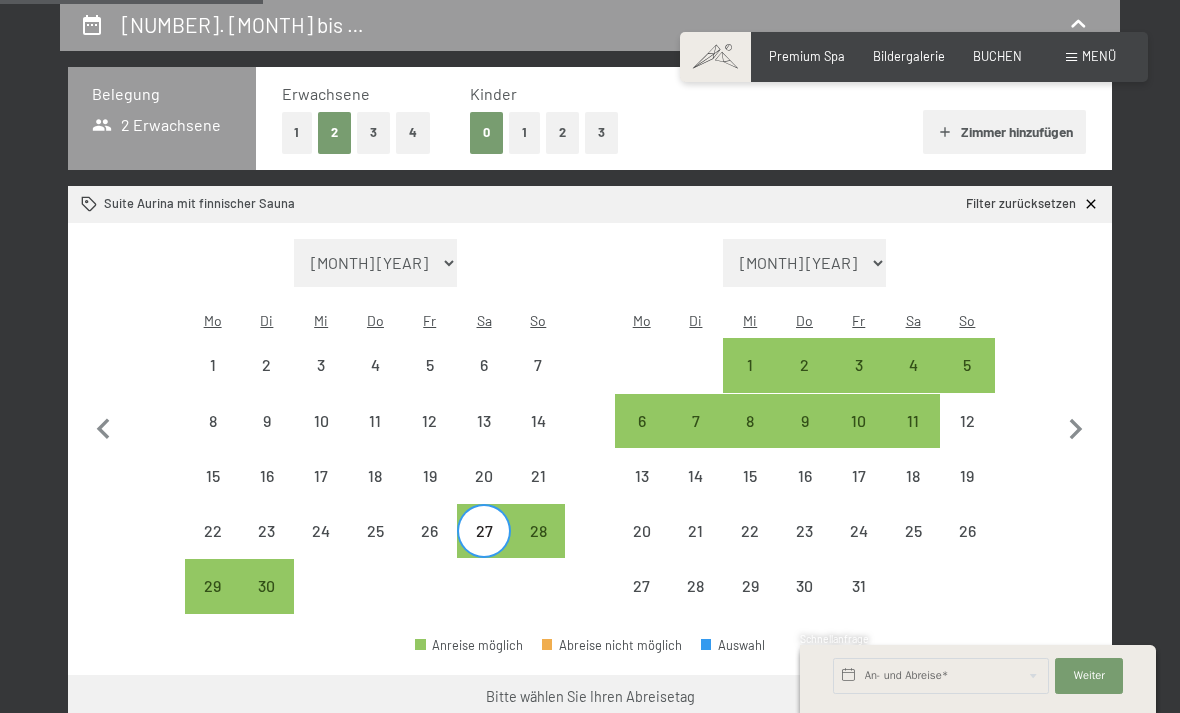 click on "4" at bounding box center [913, 382] 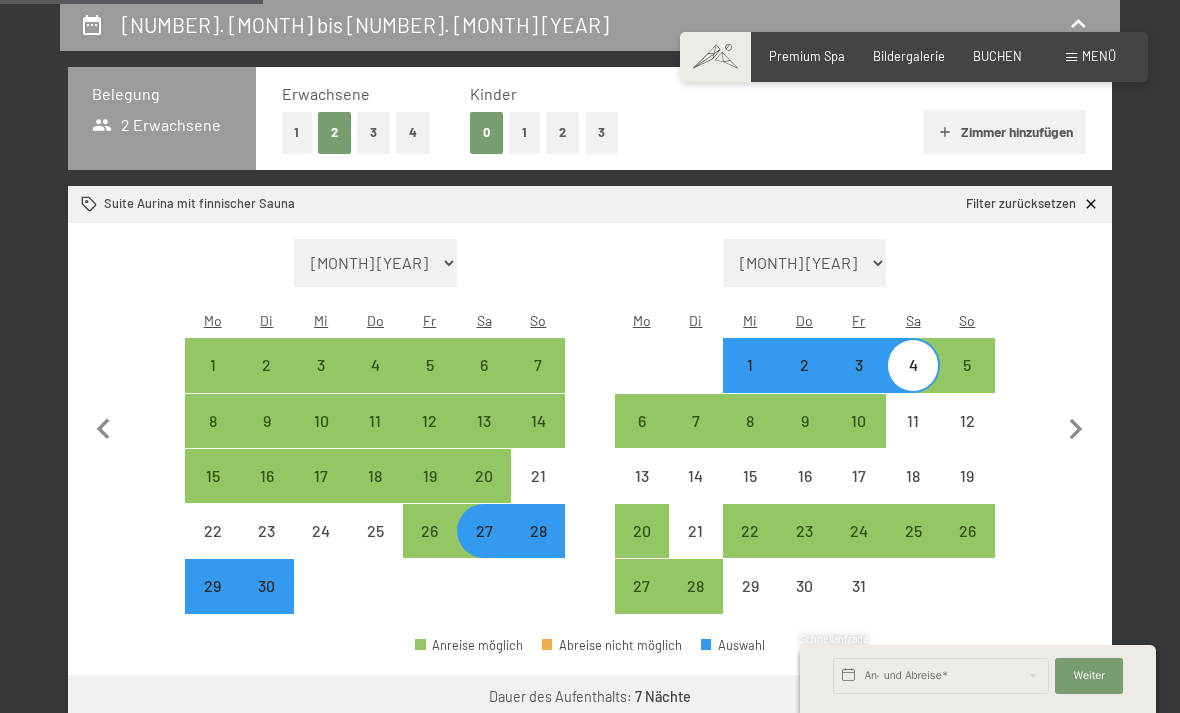 click on "Weiter zu „Zimmer“" at bounding box center [1022, 699] 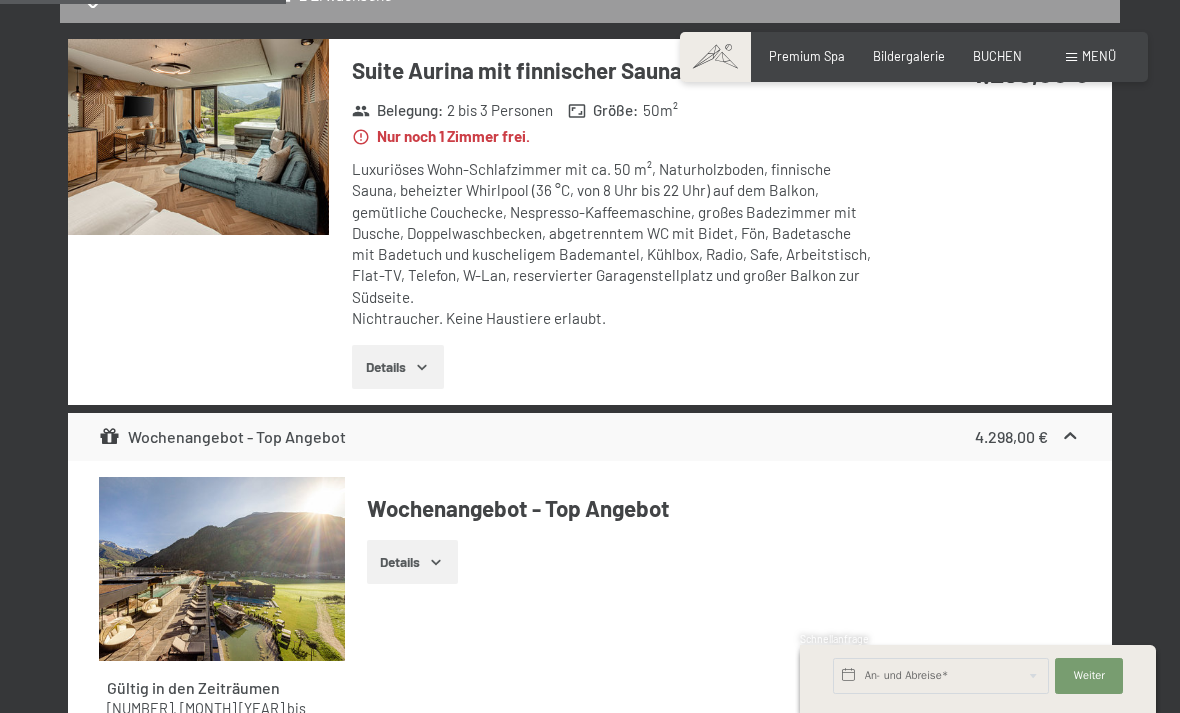 scroll, scrollTop: 469, scrollLeft: 0, axis: vertical 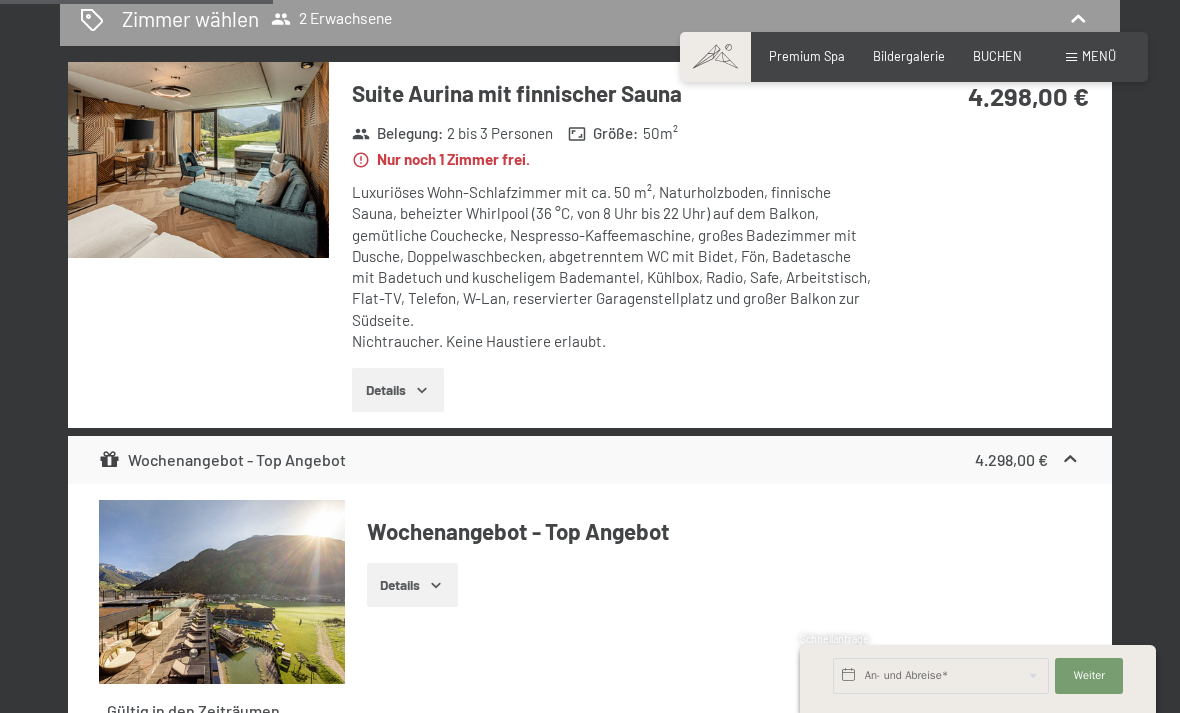 click on "Details" at bounding box center (397, 390) 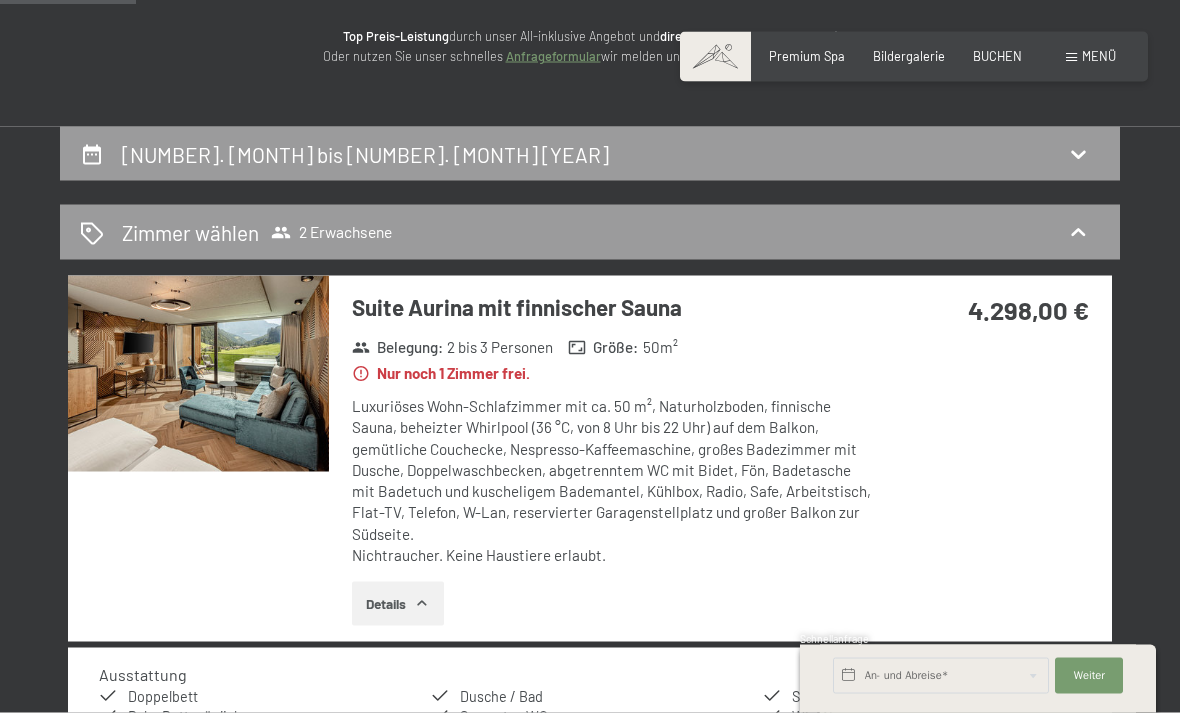 click at bounding box center (198, 374) 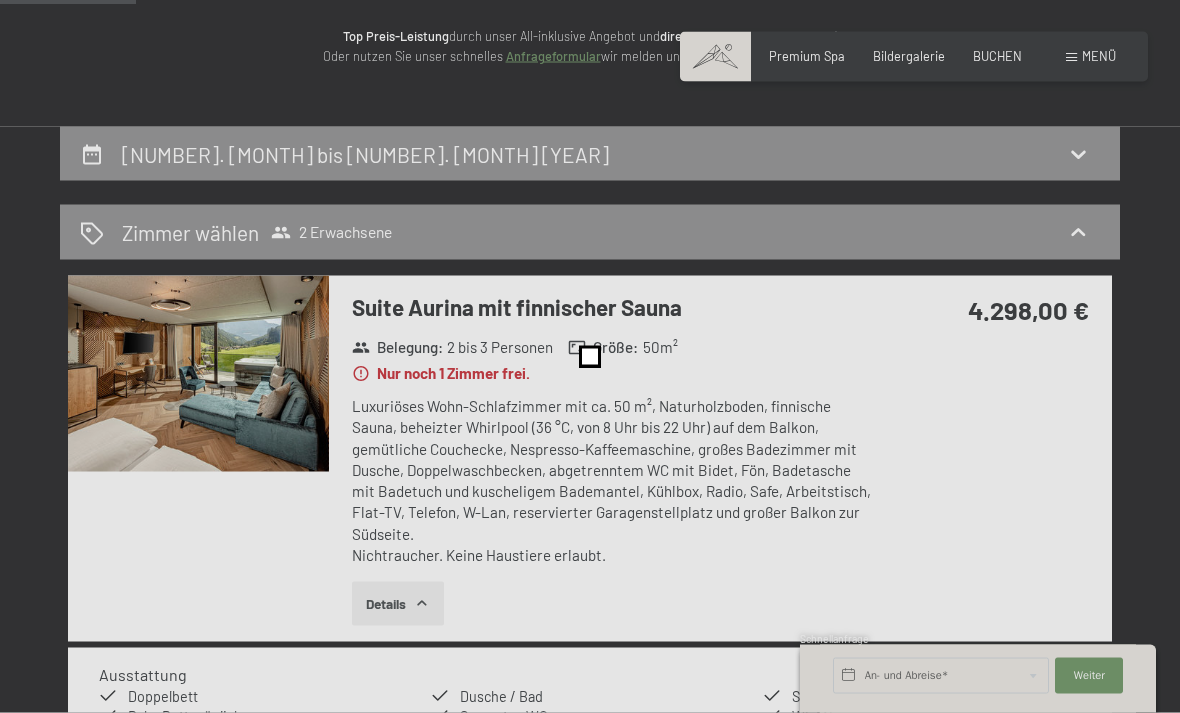 scroll, scrollTop: 256, scrollLeft: 0, axis: vertical 